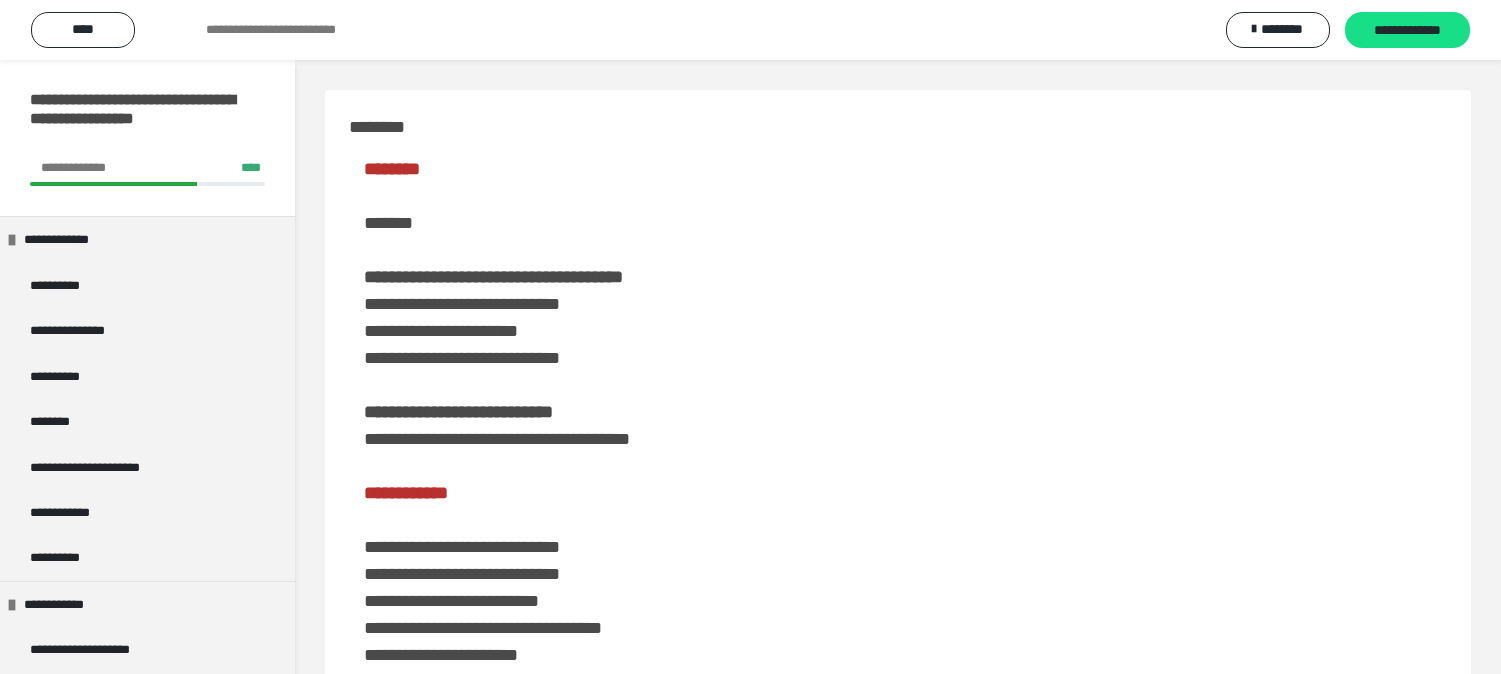 click on "********" at bounding box center [1380, 2249] 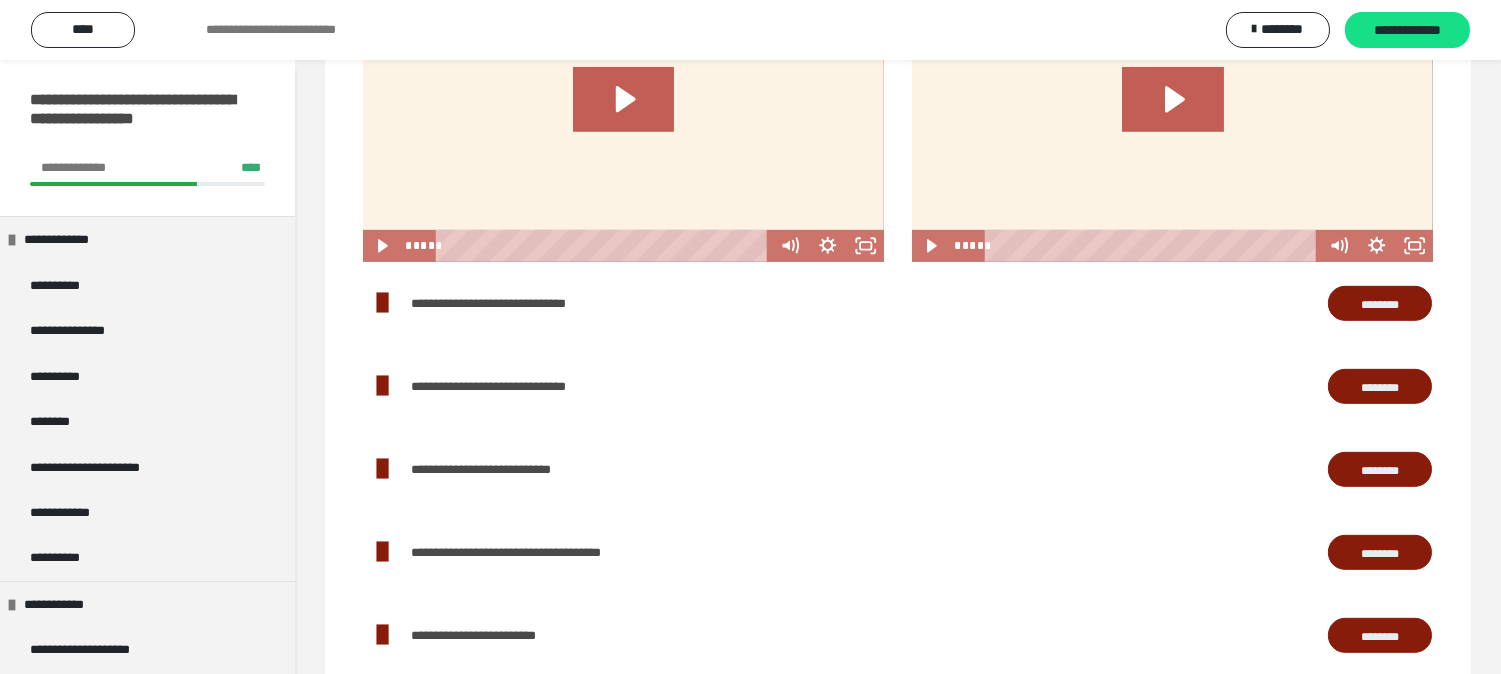 scroll, scrollTop: 0, scrollLeft: 0, axis: both 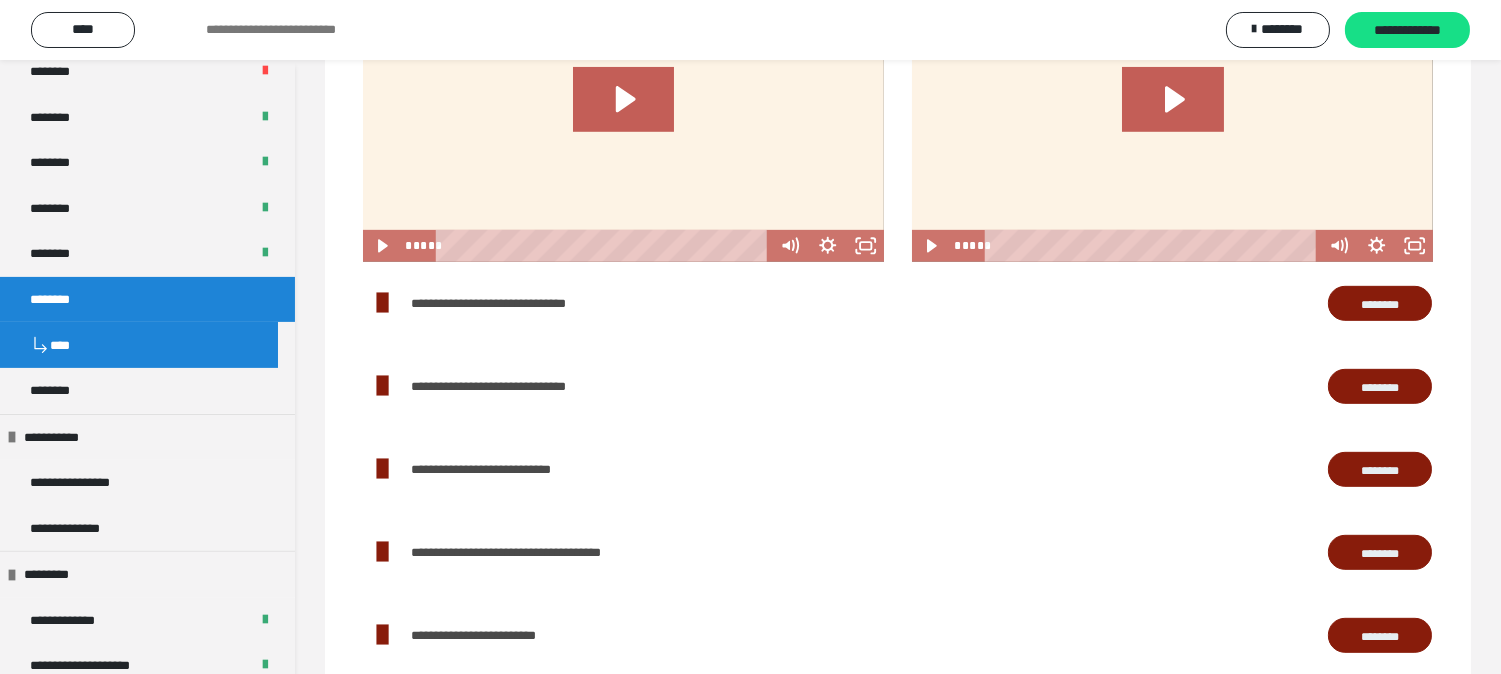click on "********" at bounding box center [147, 299] 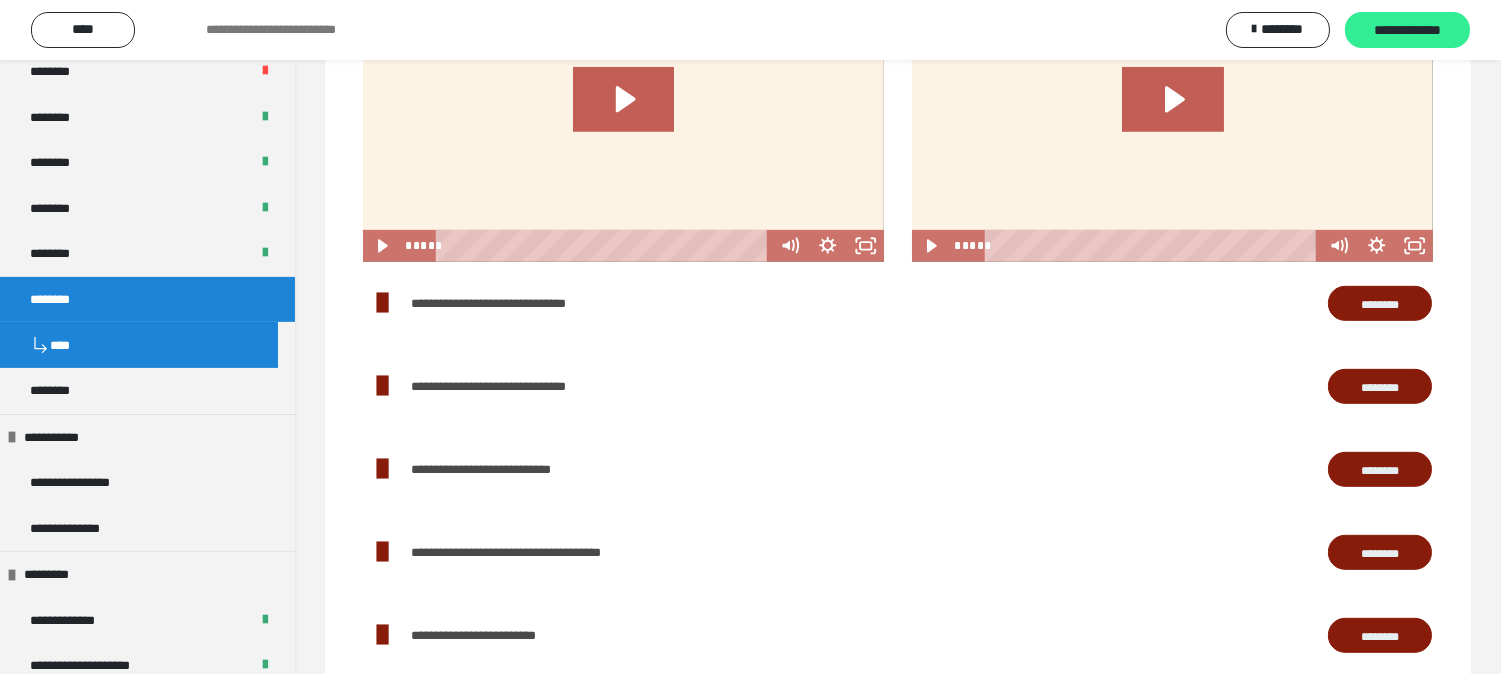 click on "**********" at bounding box center (1407, 31) 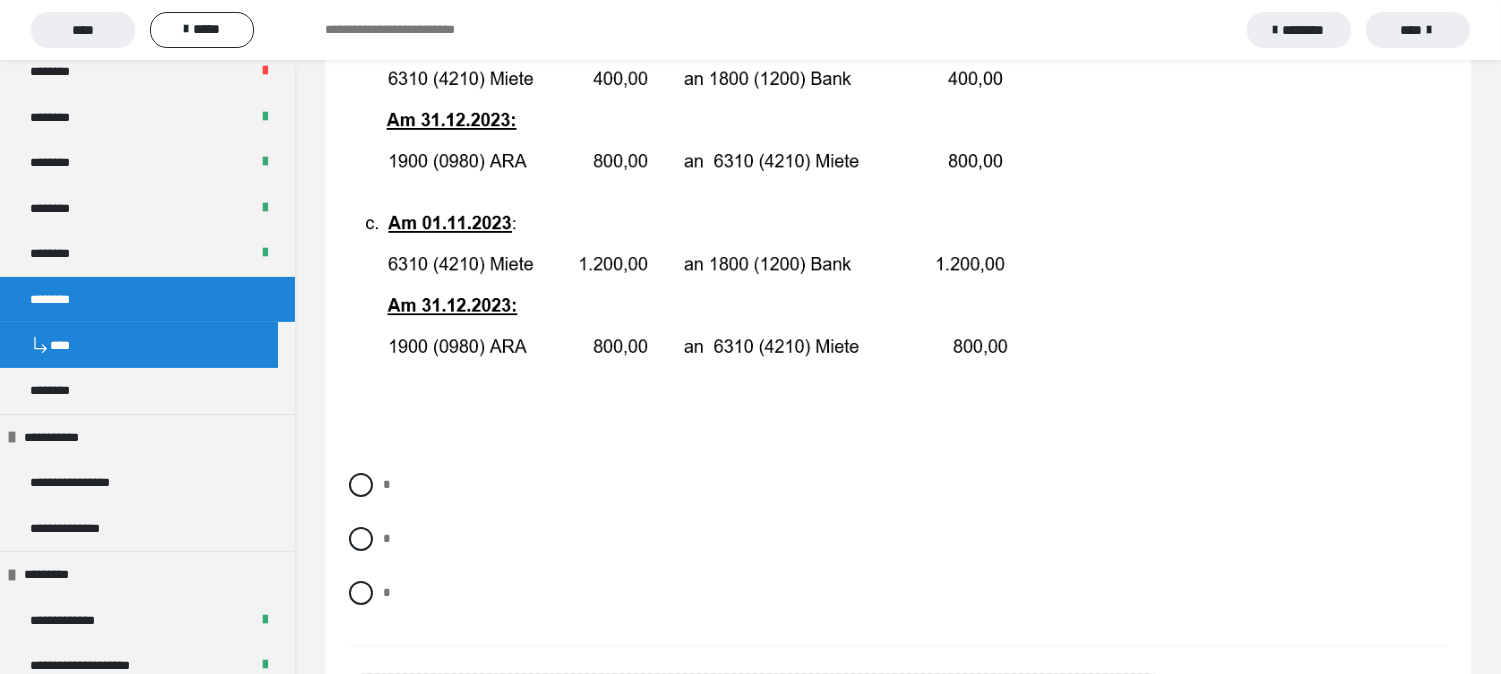 scroll, scrollTop: 555, scrollLeft: 0, axis: vertical 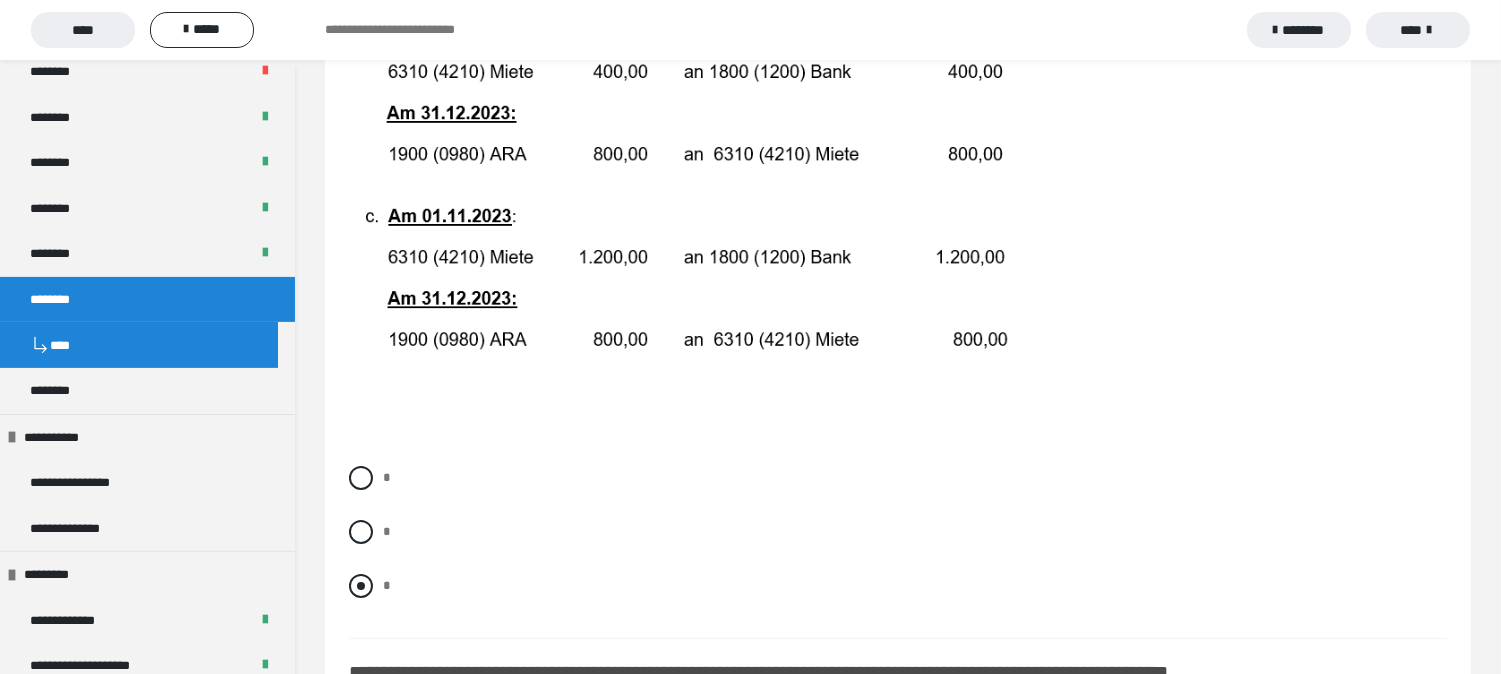 click at bounding box center [361, 586] 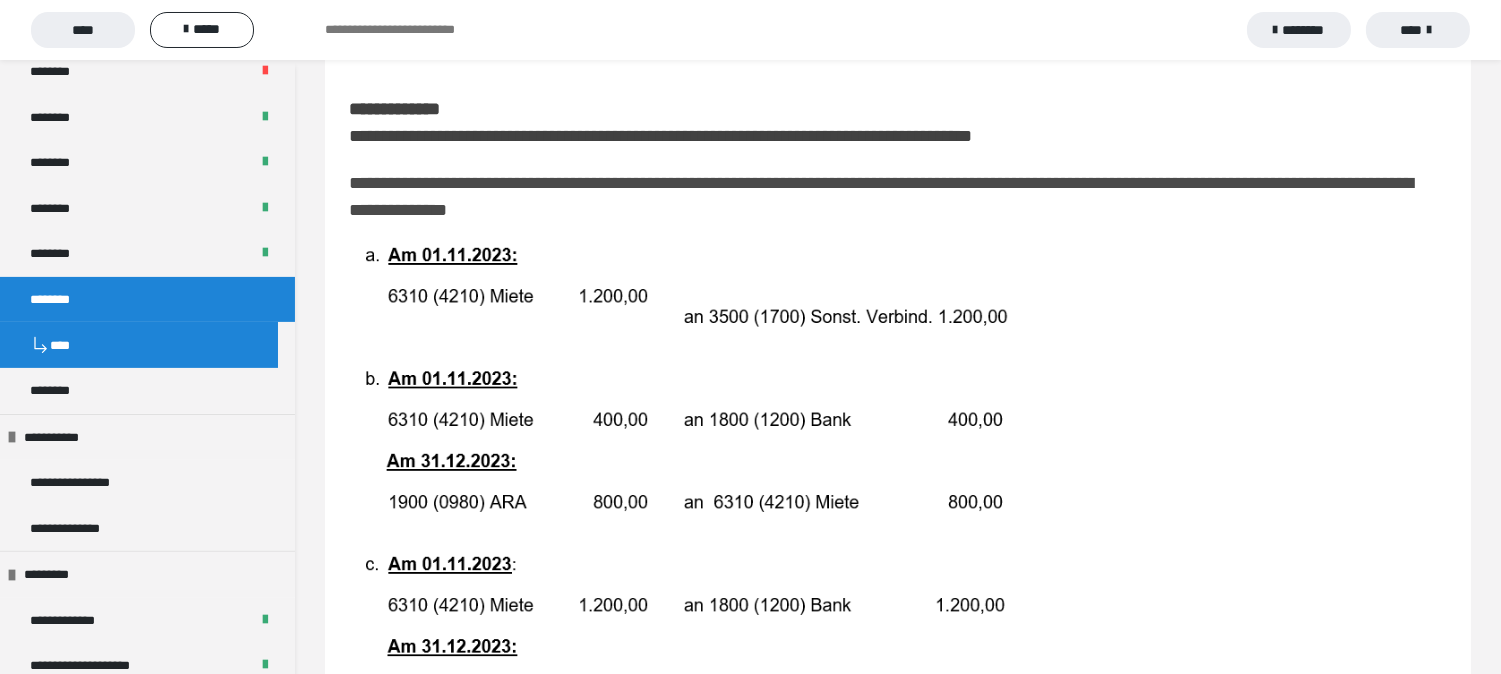 scroll, scrollTop: 222, scrollLeft: 0, axis: vertical 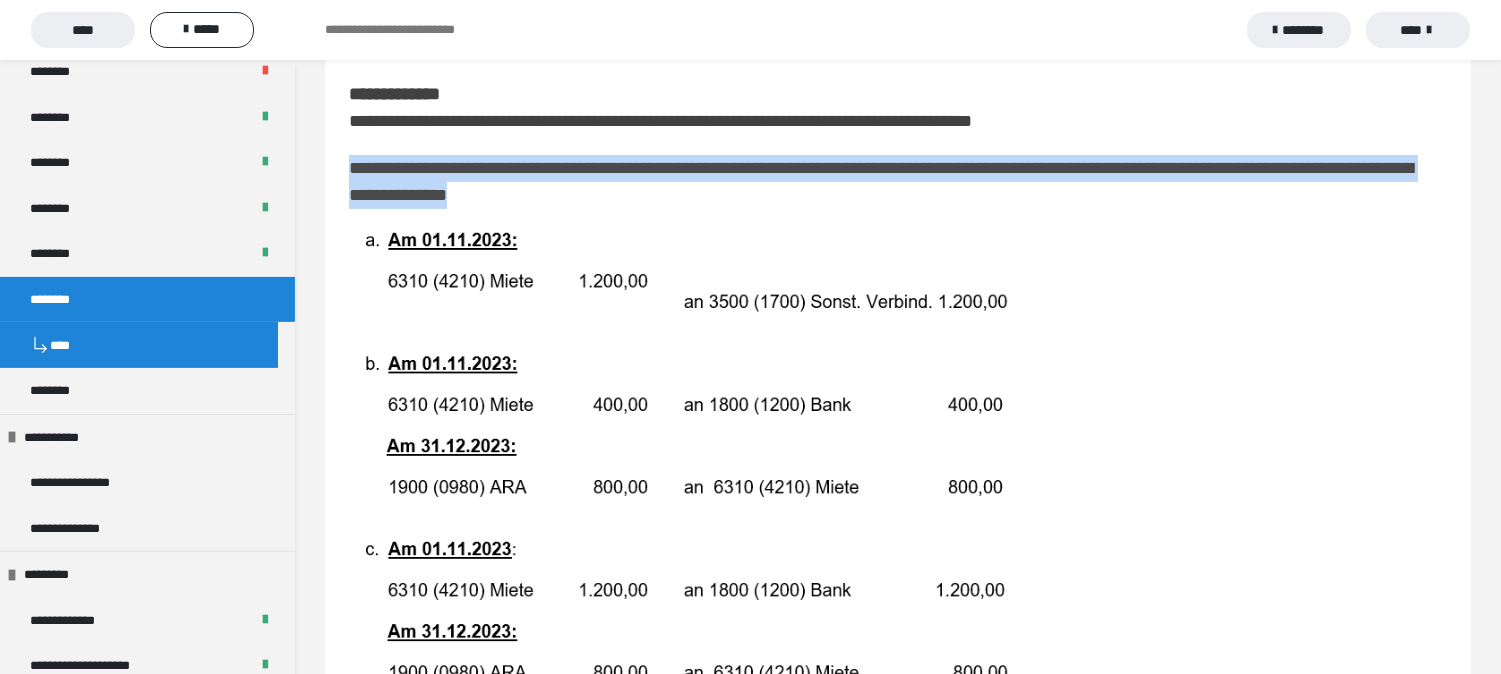 drag, startPoint x: 348, startPoint y: 167, endPoint x: 663, endPoint y: 190, distance: 315.83856 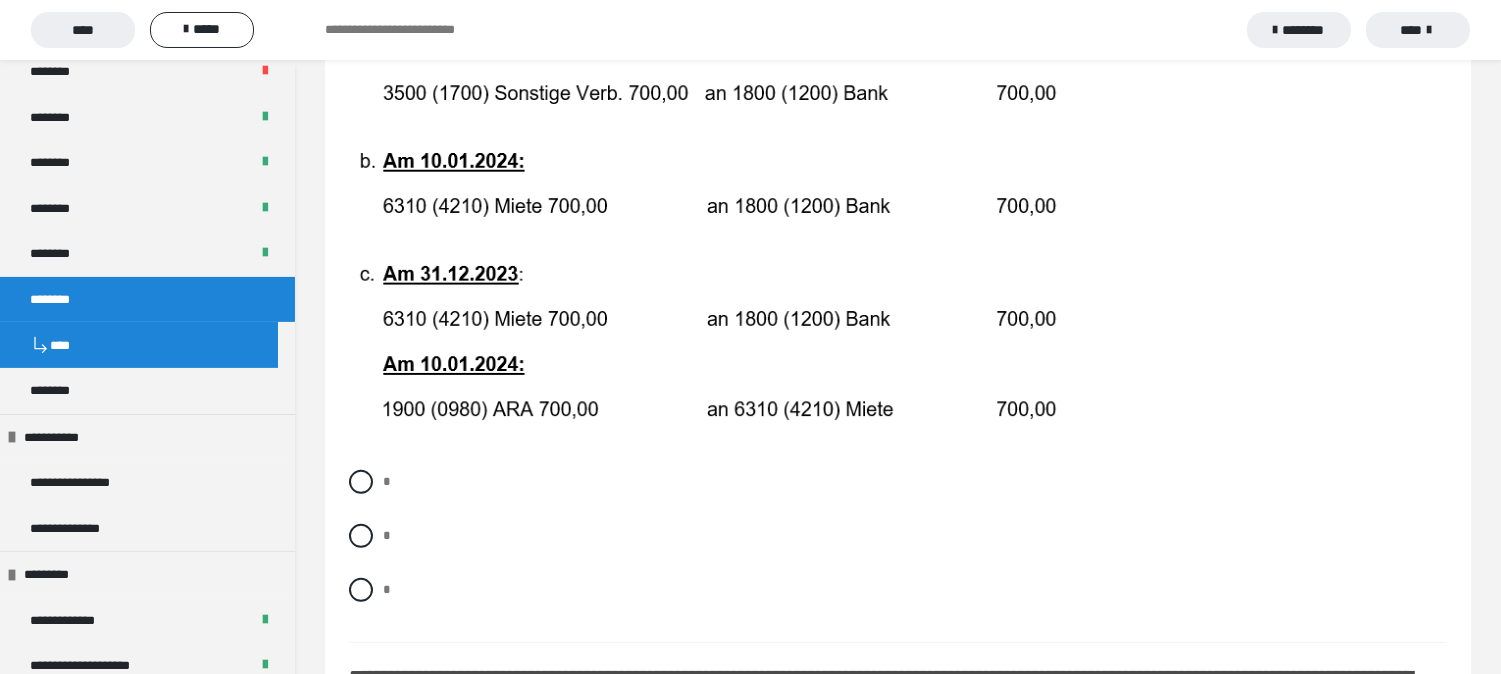 scroll, scrollTop: 1333, scrollLeft: 0, axis: vertical 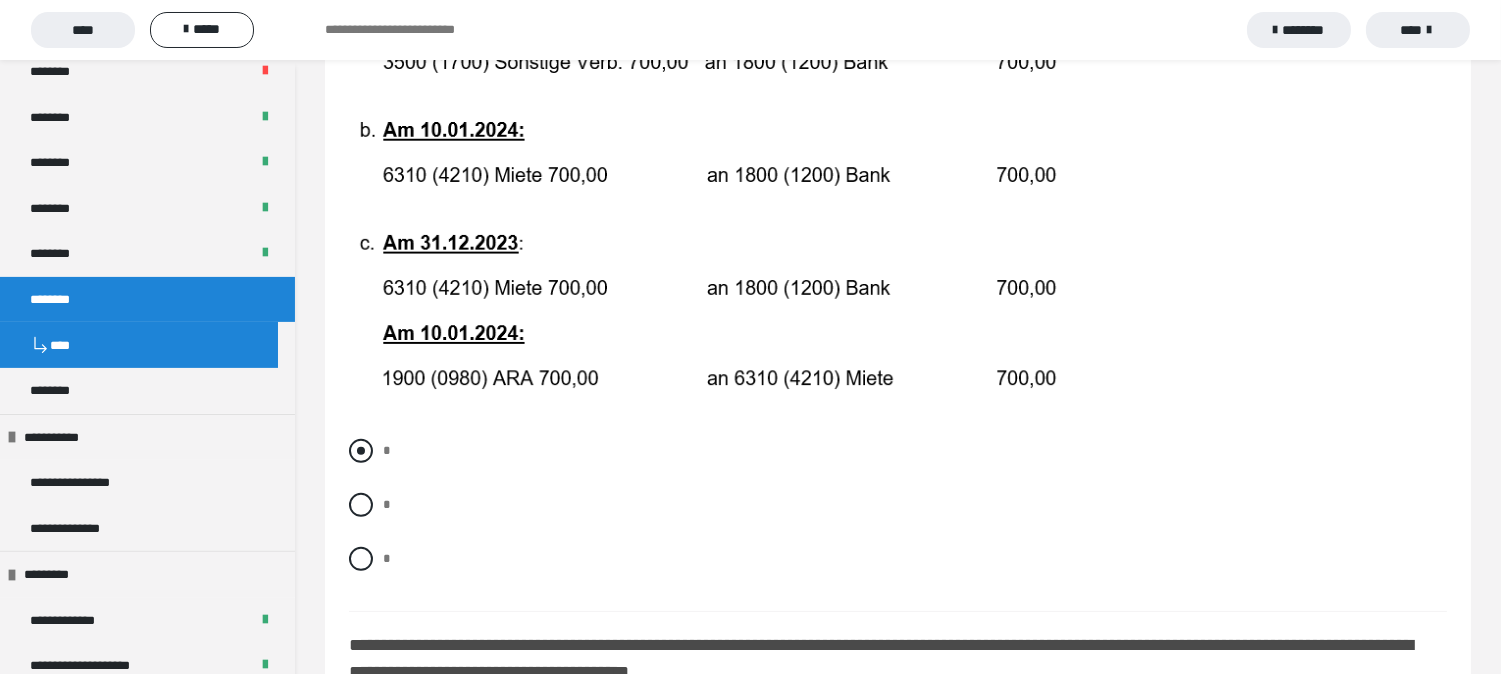 click at bounding box center (361, 451) 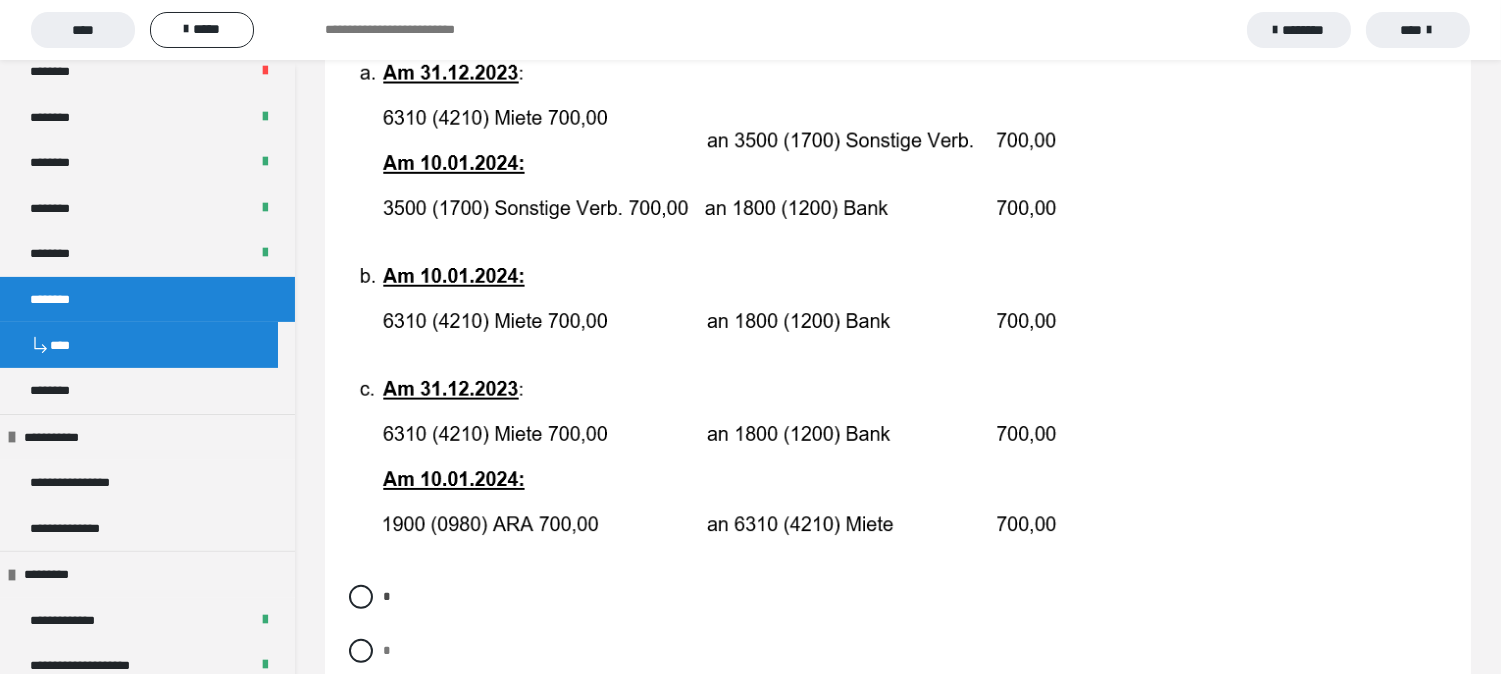 scroll, scrollTop: 1000, scrollLeft: 0, axis: vertical 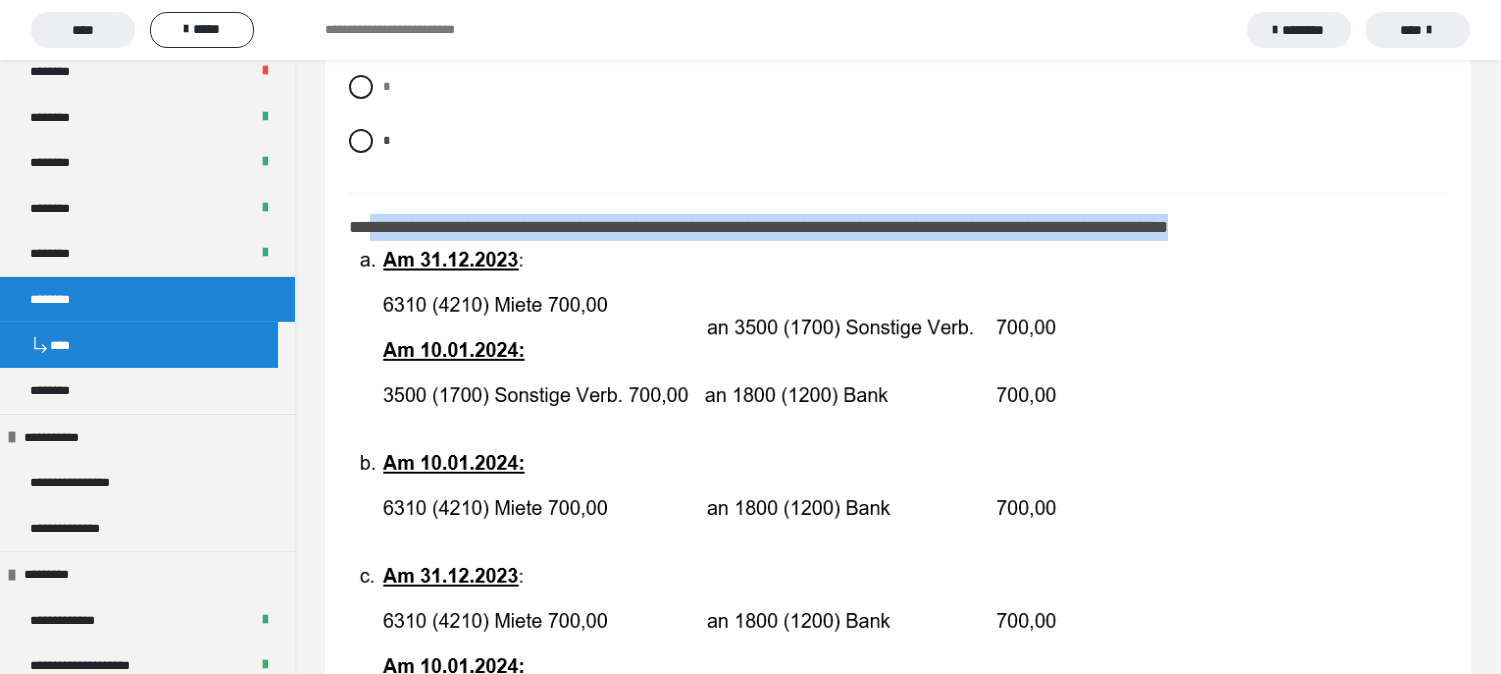 drag, startPoint x: 371, startPoint y: 228, endPoint x: 1396, endPoint y: 224, distance: 1025.0078 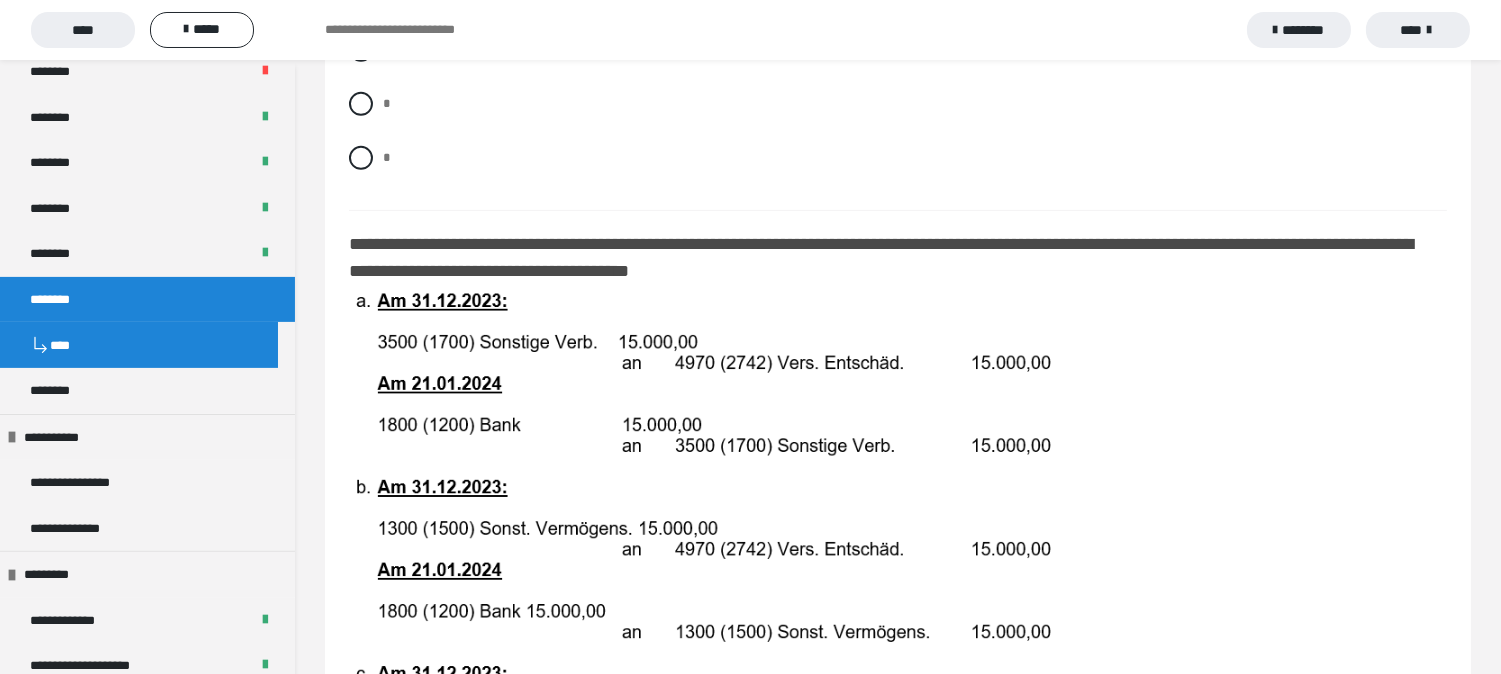 scroll, scrollTop: 1777, scrollLeft: 0, axis: vertical 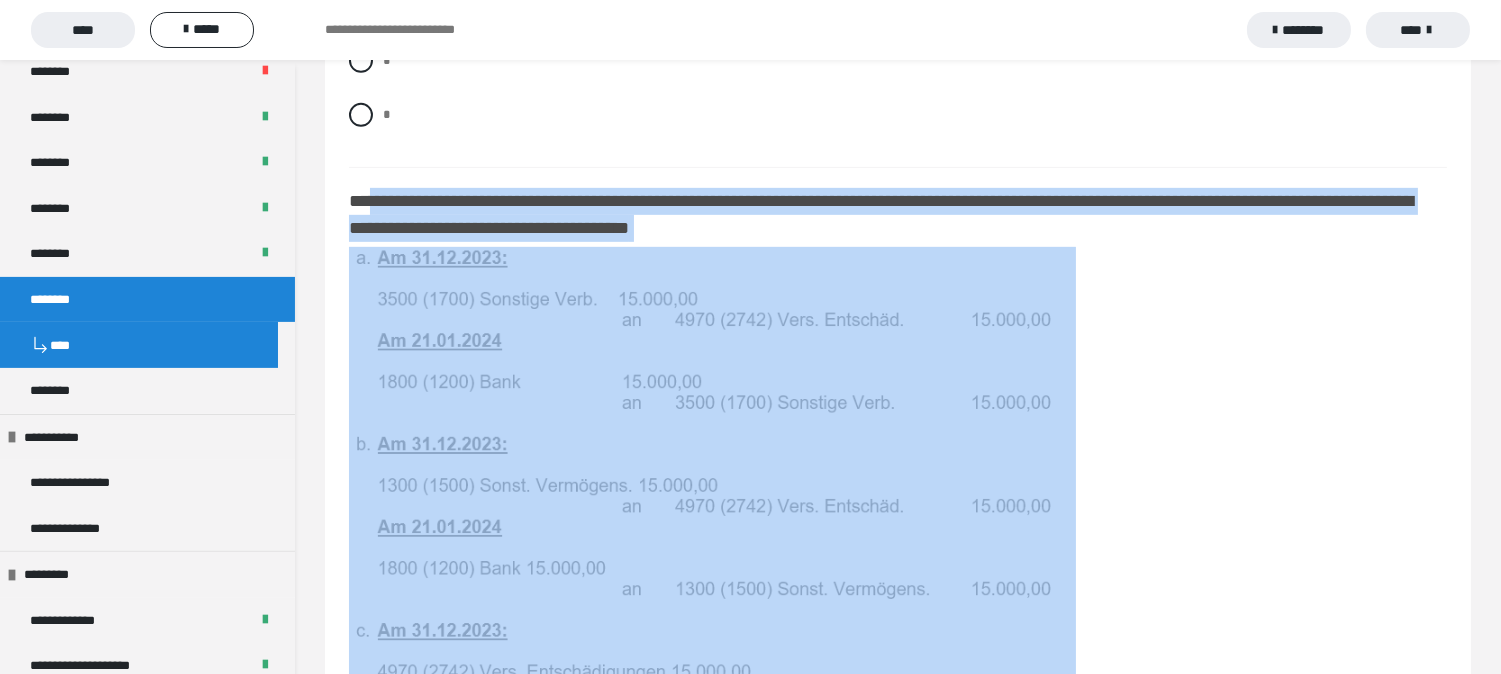 drag, startPoint x: 372, startPoint y: 200, endPoint x: 852, endPoint y: 232, distance: 481.0655 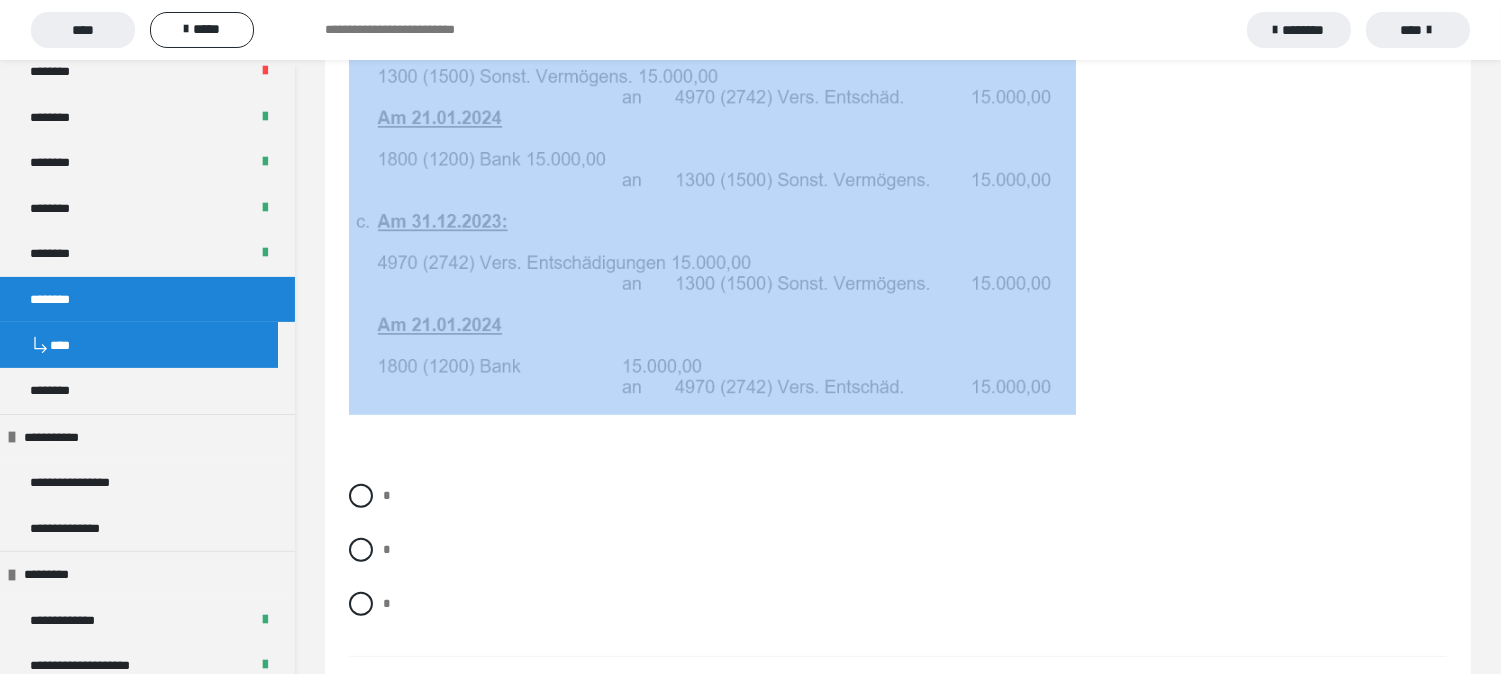 scroll, scrollTop: 2222, scrollLeft: 0, axis: vertical 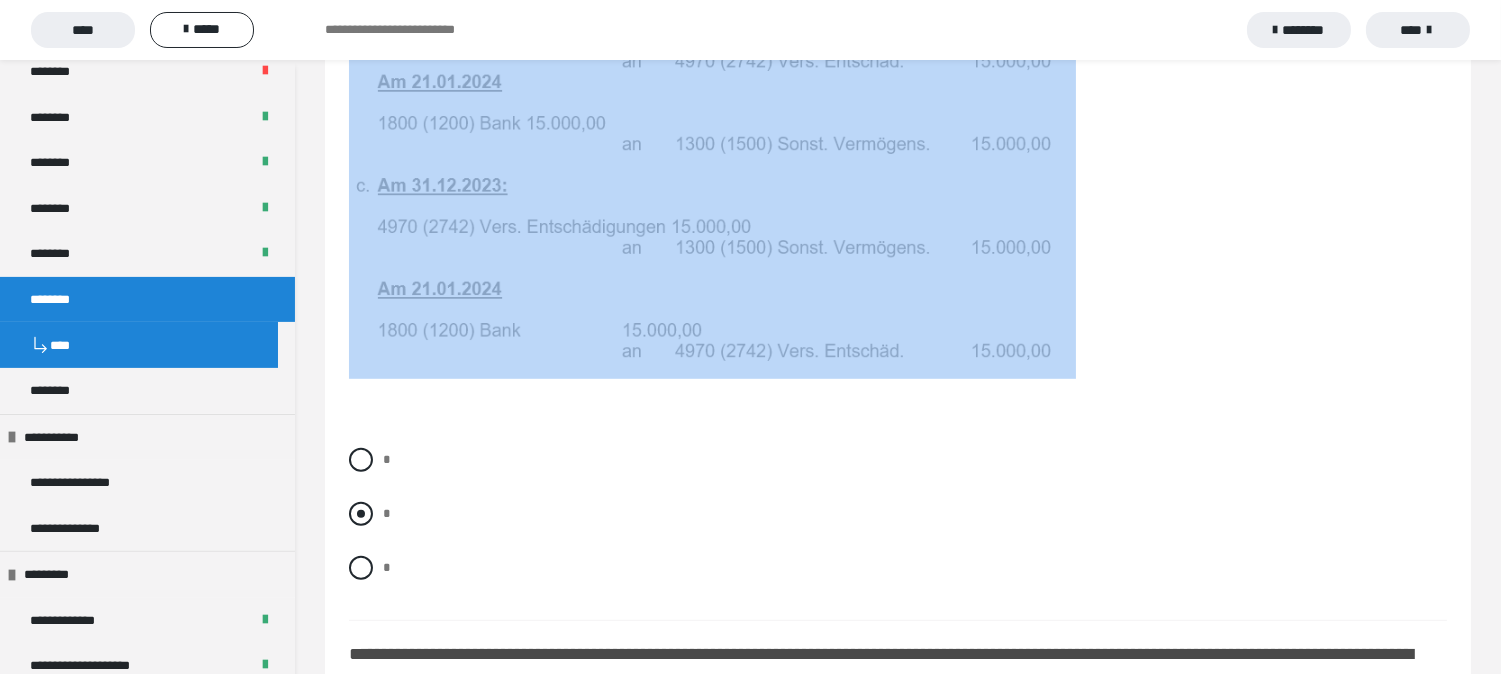click at bounding box center (361, 514) 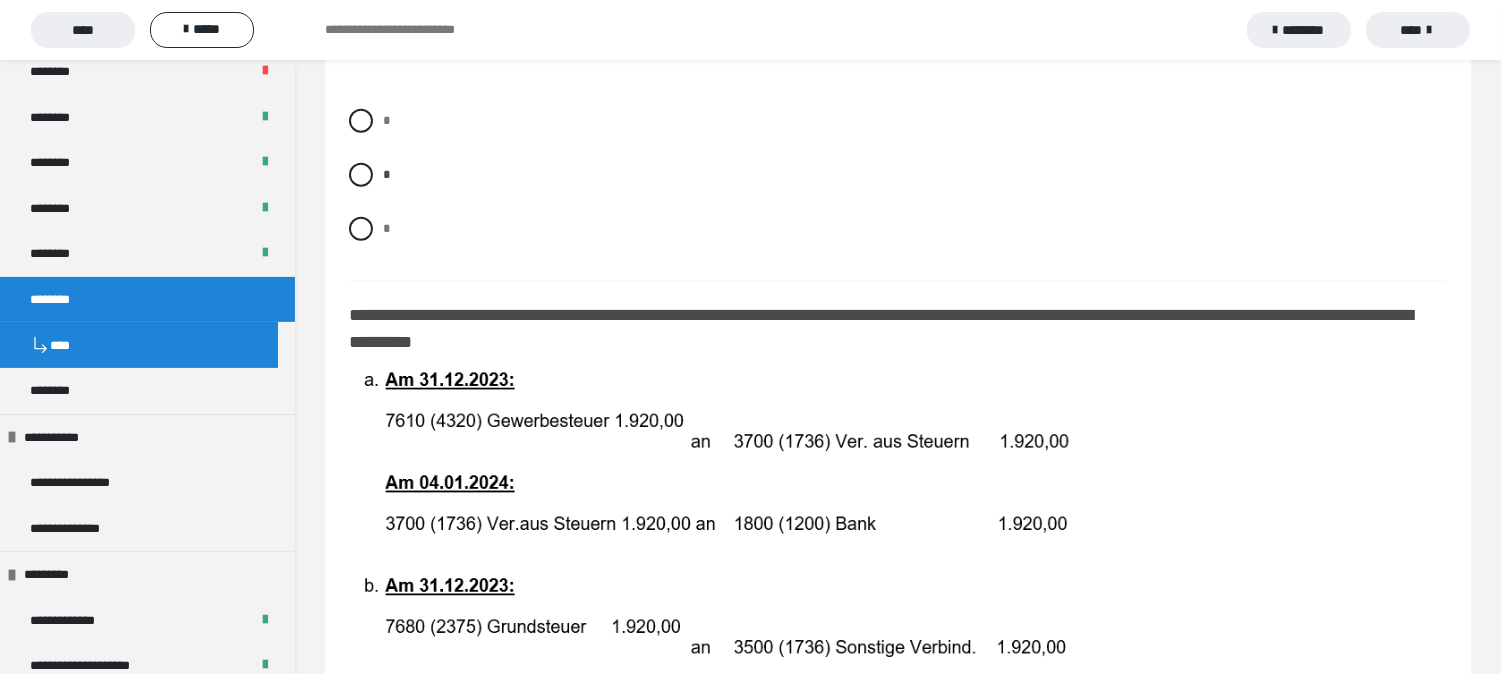 scroll, scrollTop: 2555, scrollLeft: 0, axis: vertical 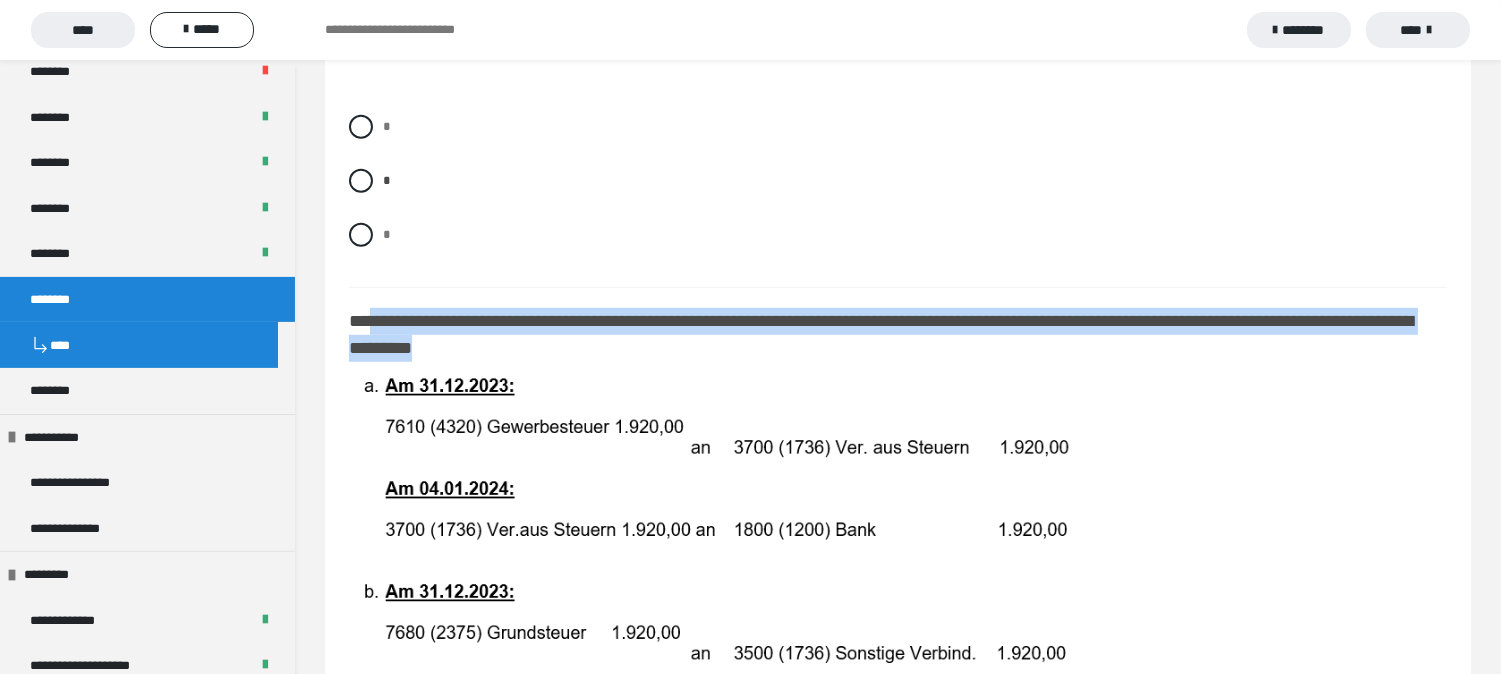 drag, startPoint x: 370, startPoint y: 315, endPoint x: 660, endPoint y: 346, distance: 291.6522 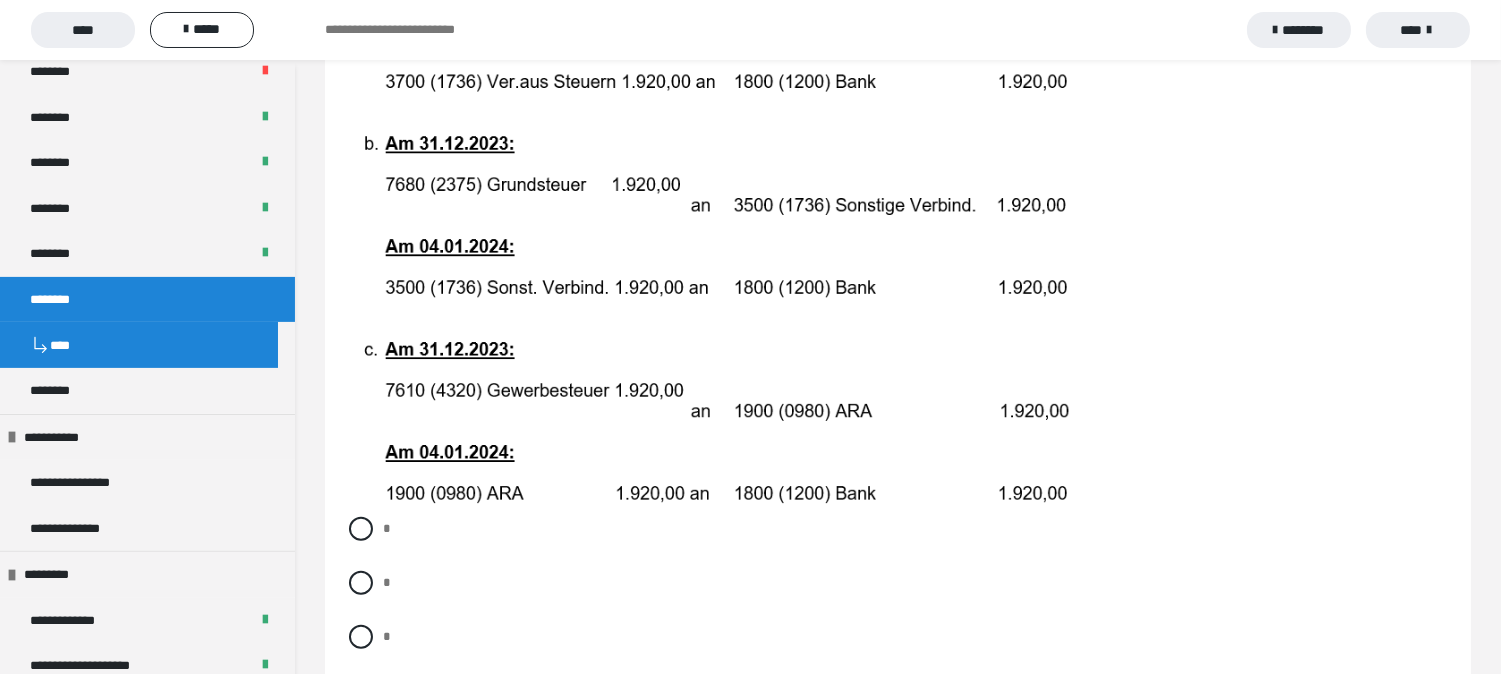 scroll, scrollTop: 3111, scrollLeft: 0, axis: vertical 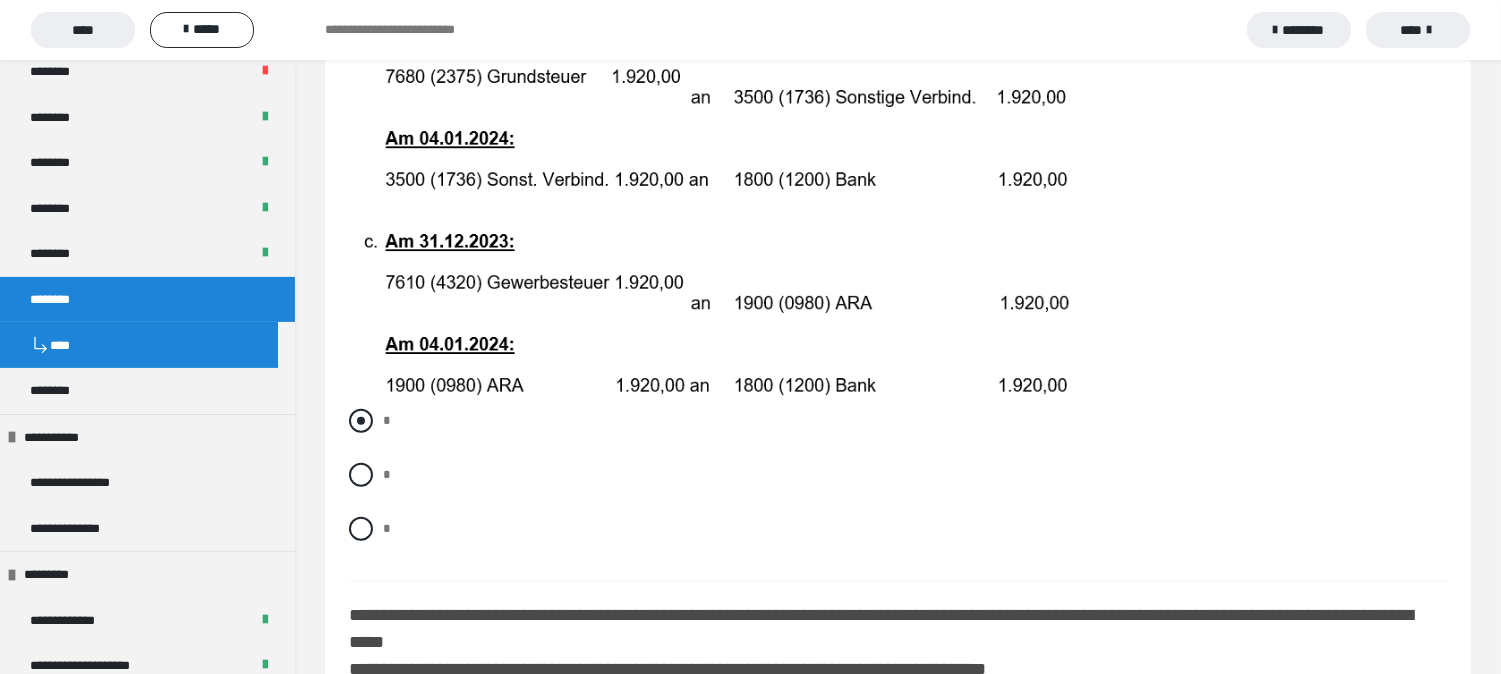click at bounding box center [361, 421] 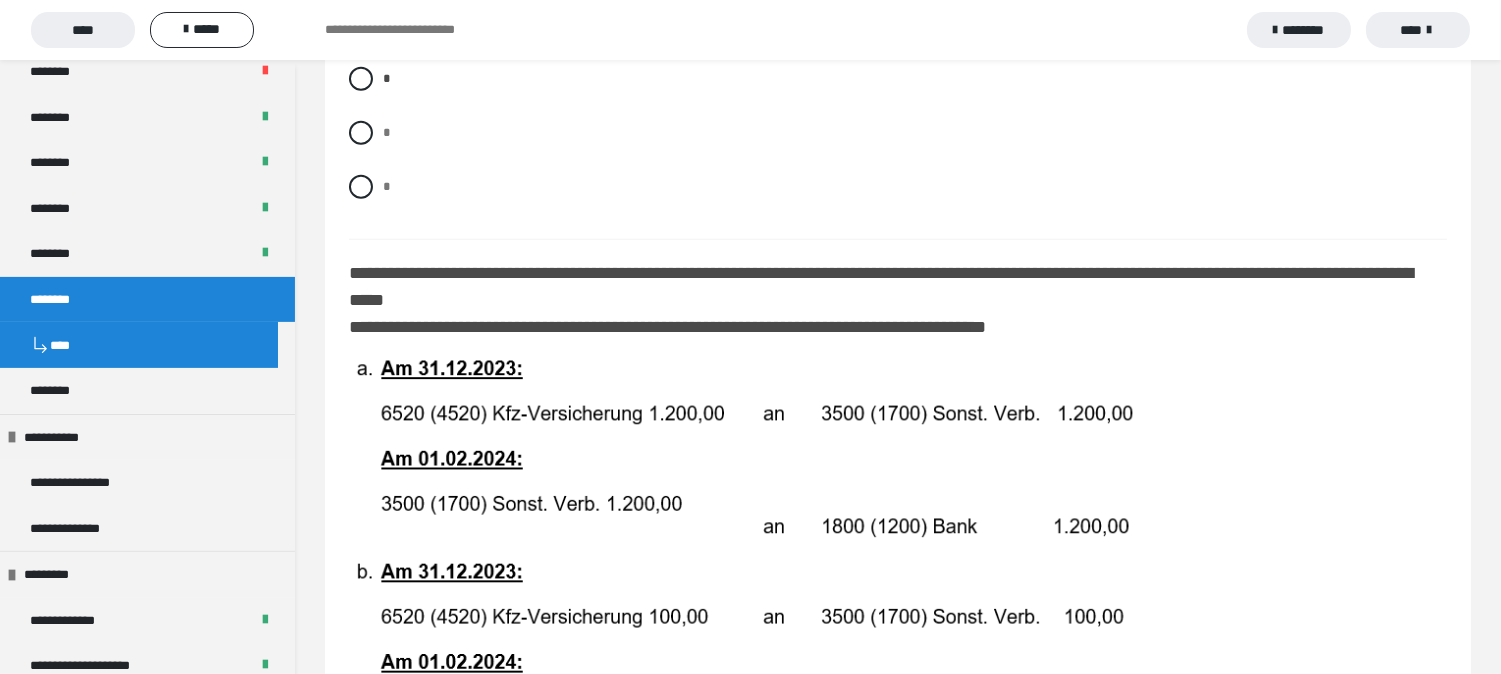 scroll, scrollTop: 3414, scrollLeft: 0, axis: vertical 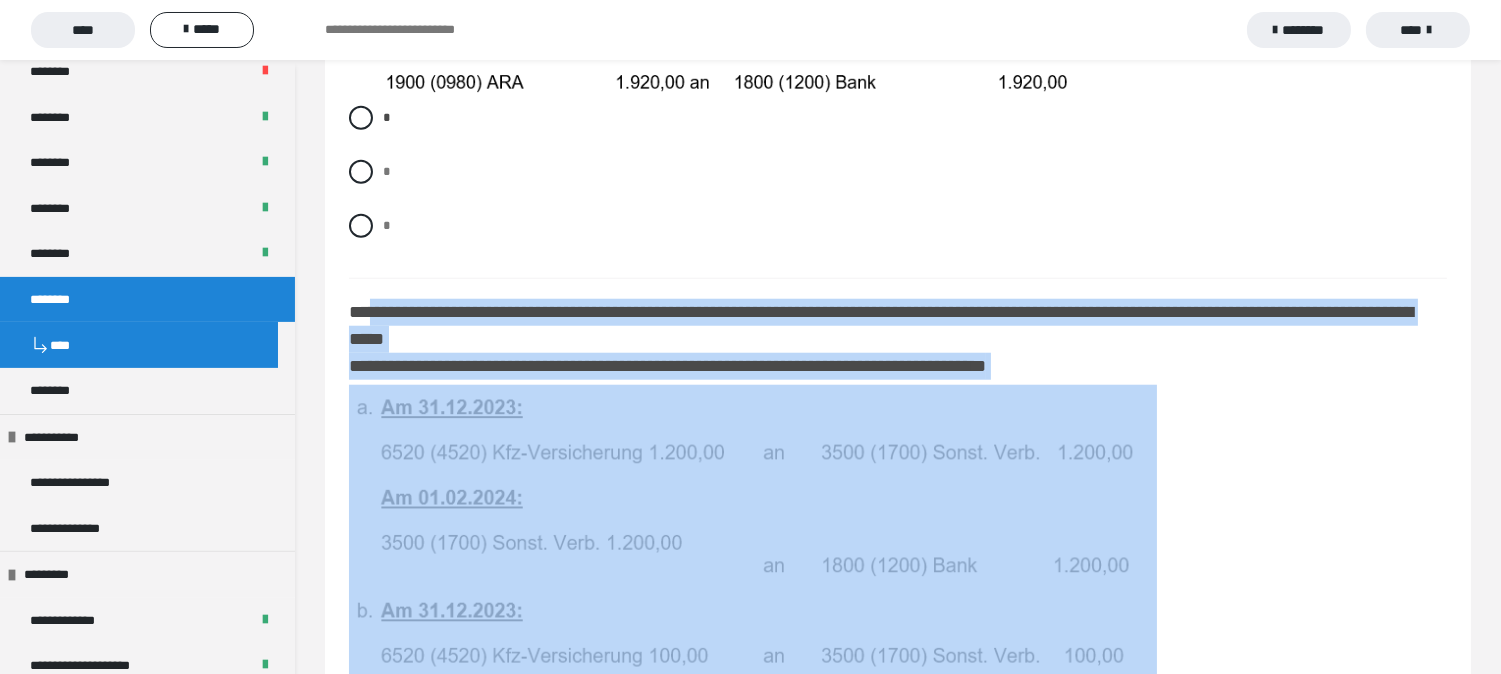 drag, startPoint x: 371, startPoint y: 312, endPoint x: 1047, endPoint y: 357, distance: 677.49615 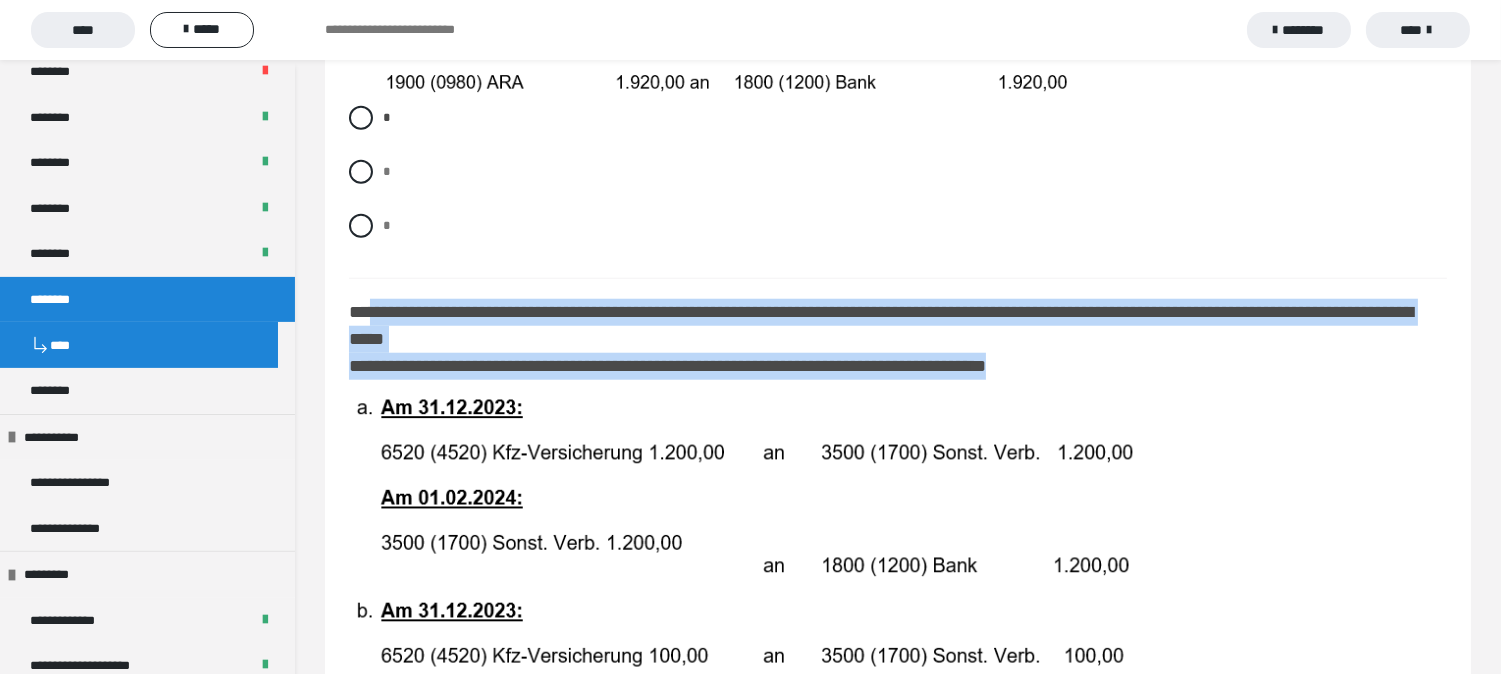 copy on "**********" 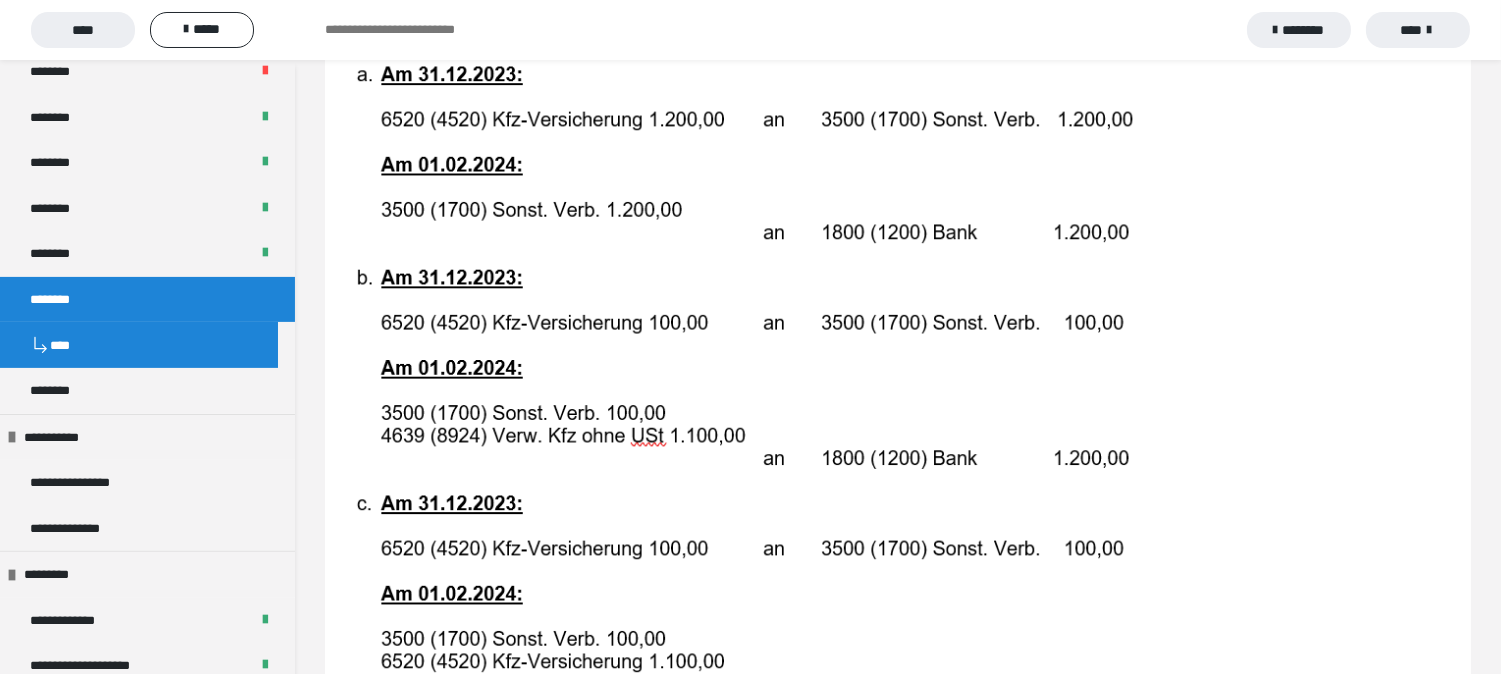 scroll, scrollTop: 3636, scrollLeft: 0, axis: vertical 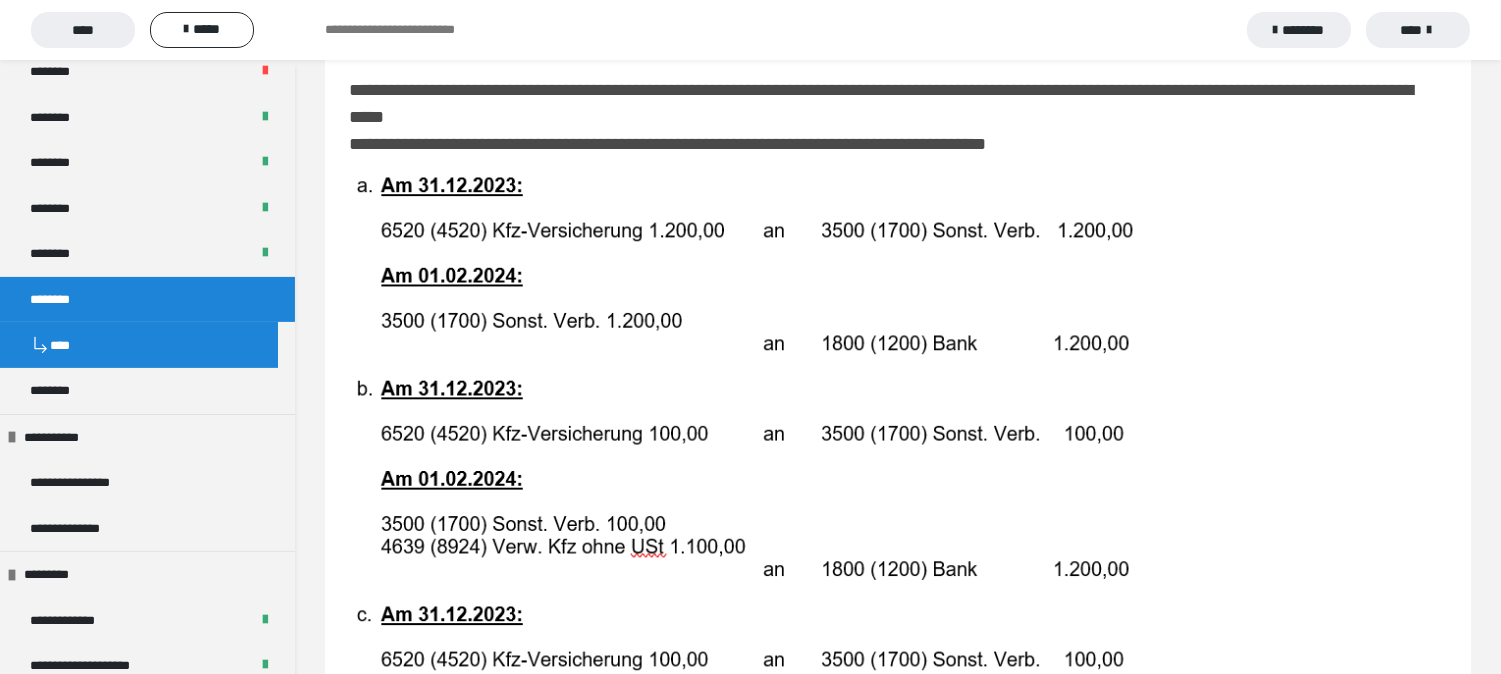 drag, startPoint x: 416, startPoint y: 231, endPoint x: 320, endPoint y: 260, distance: 100.28459 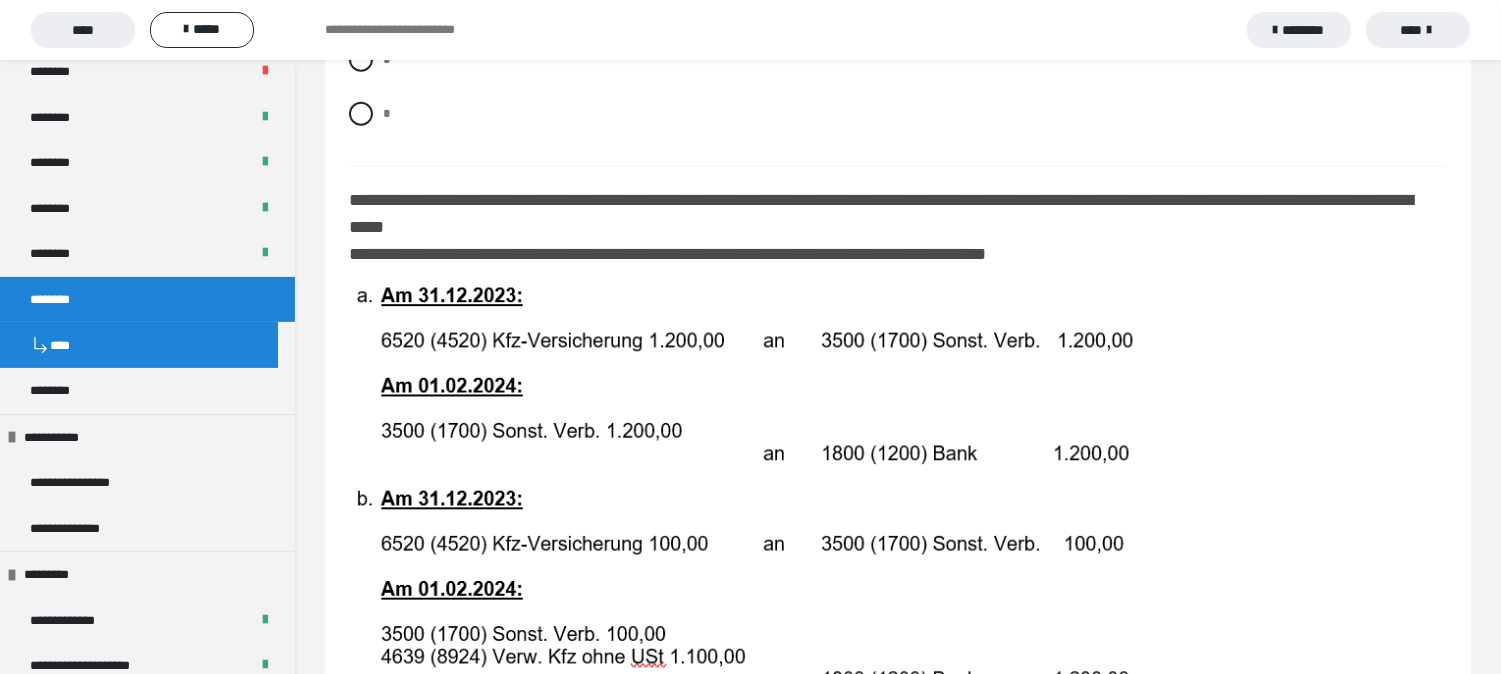 scroll, scrollTop: 3525, scrollLeft: 0, axis: vertical 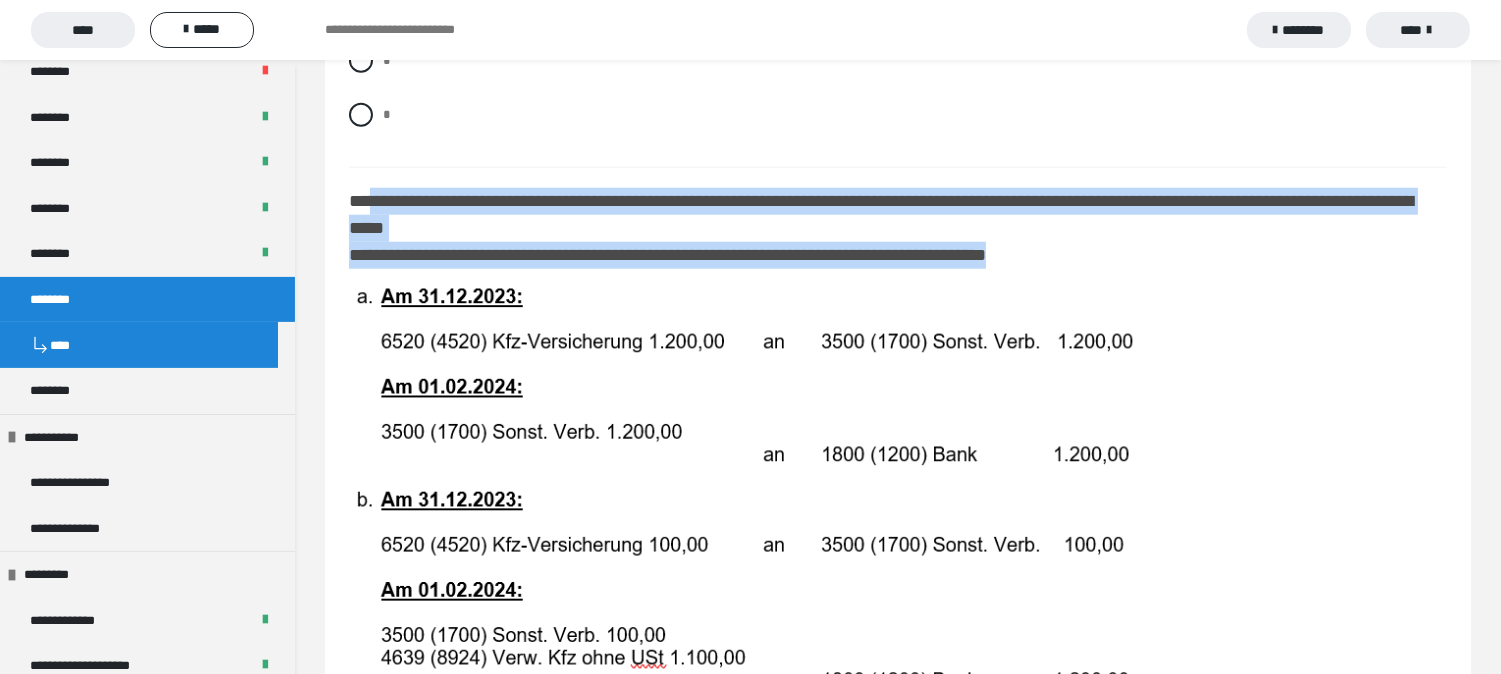 drag, startPoint x: 371, startPoint y: 204, endPoint x: 1245, endPoint y: 266, distance: 876.19635 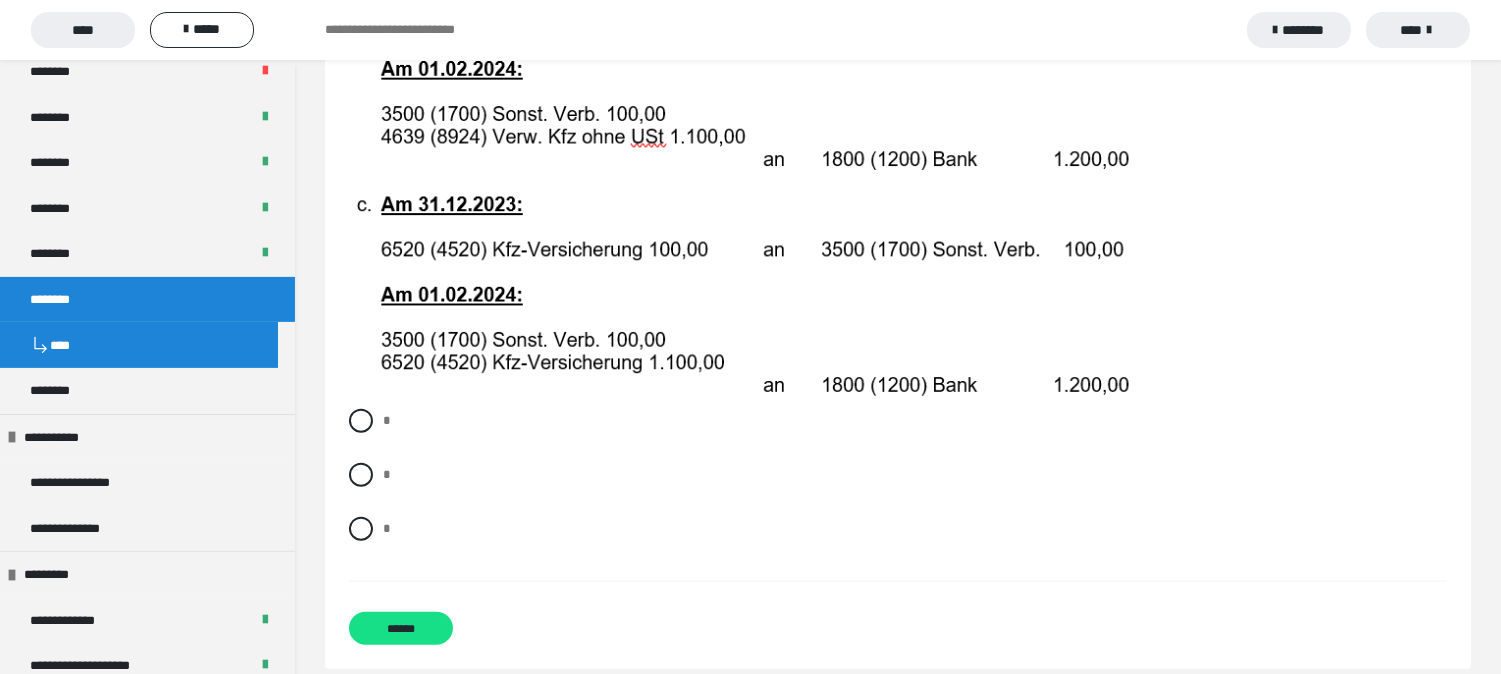 scroll, scrollTop: 4081, scrollLeft: 0, axis: vertical 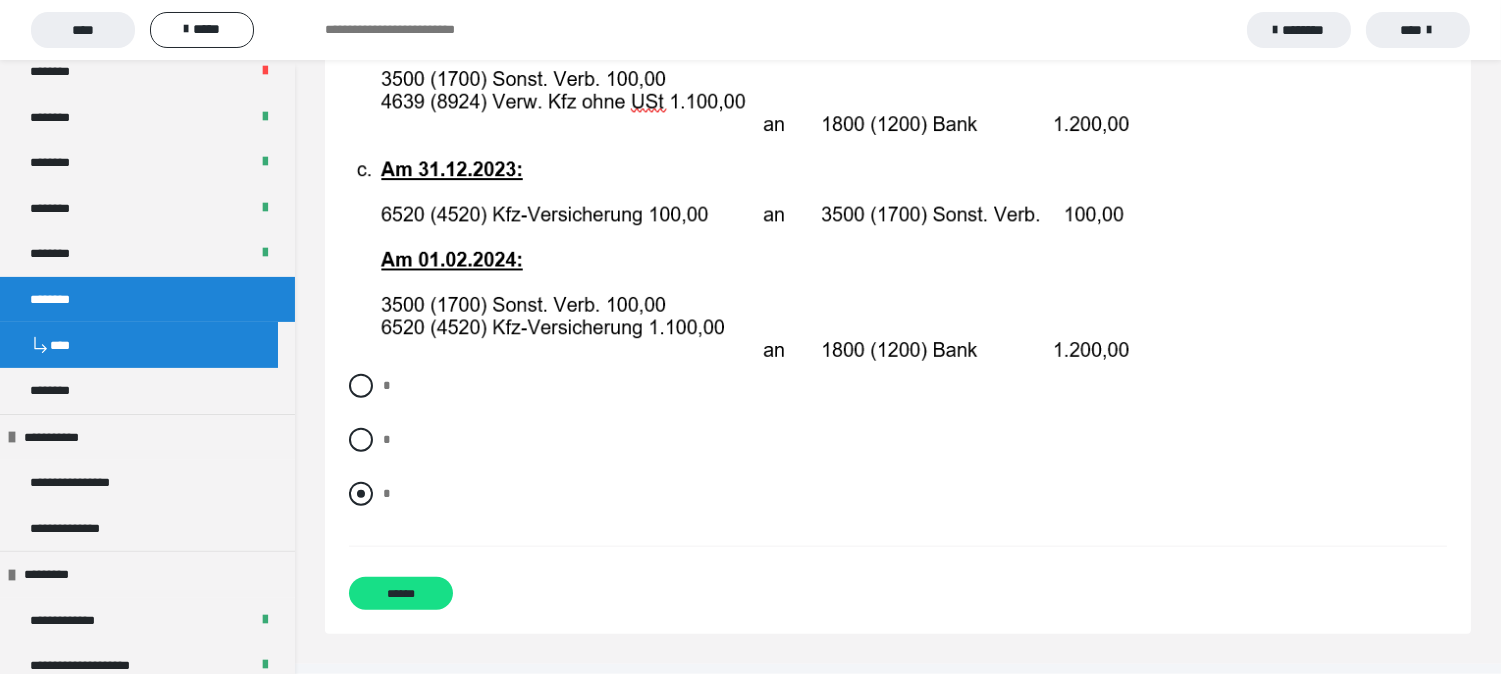 click at bounding box center [361, 494] 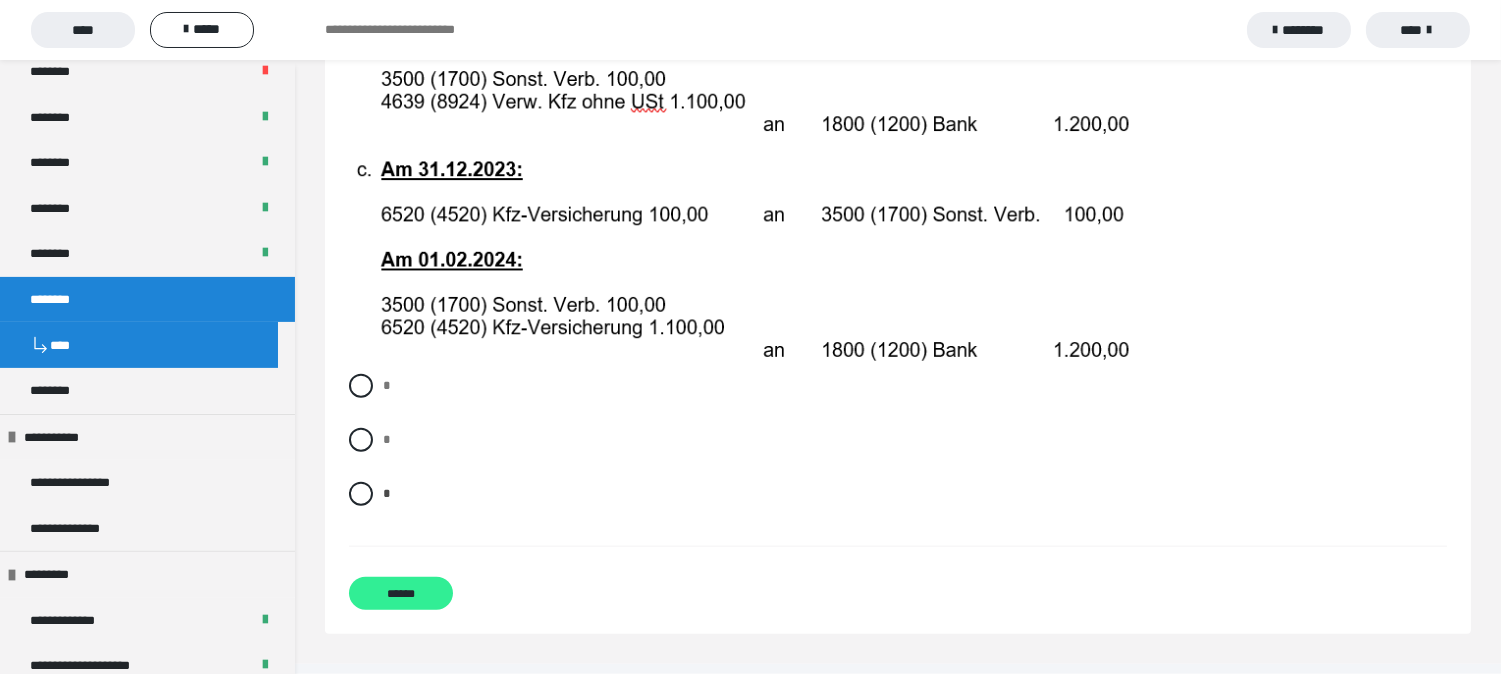 click on "******" at bounding box center (401, 593) 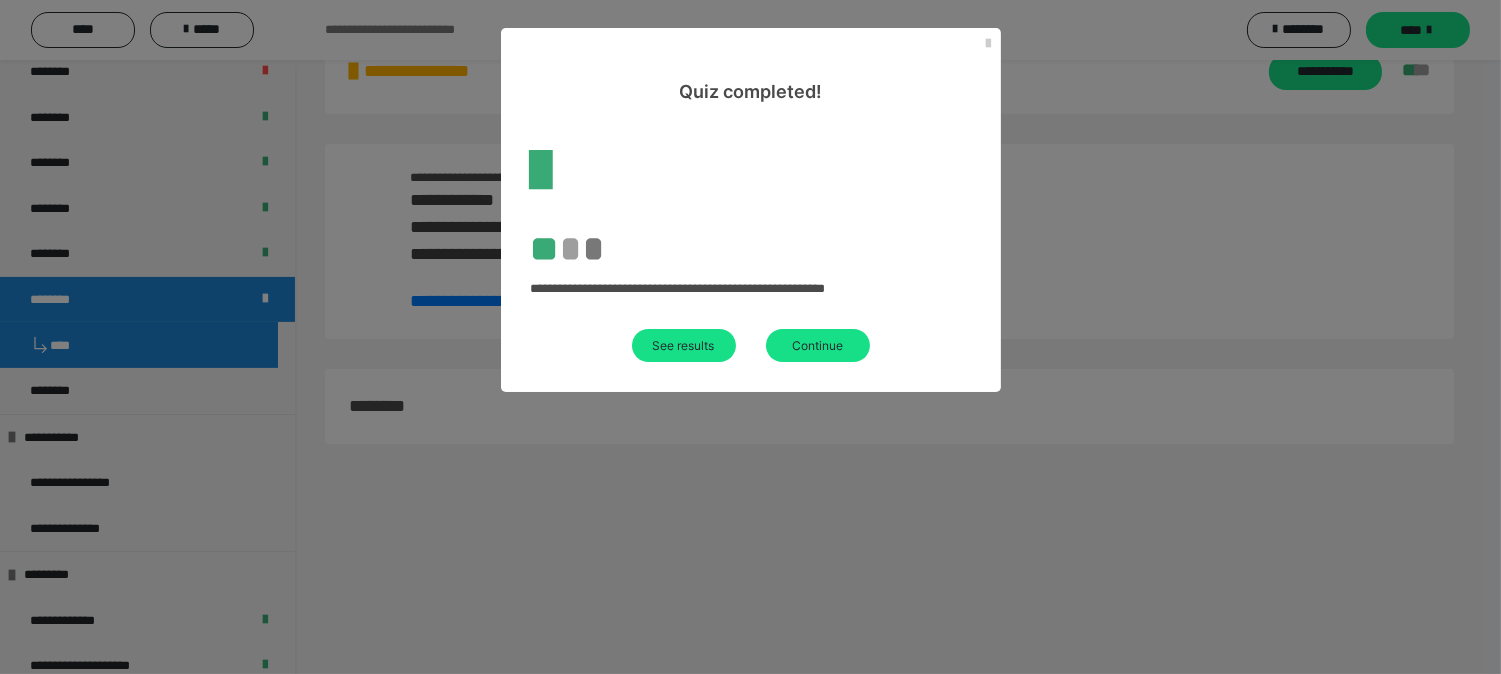 scroll, scrollTop: 60, scrollLeft: 0, axis: vertical 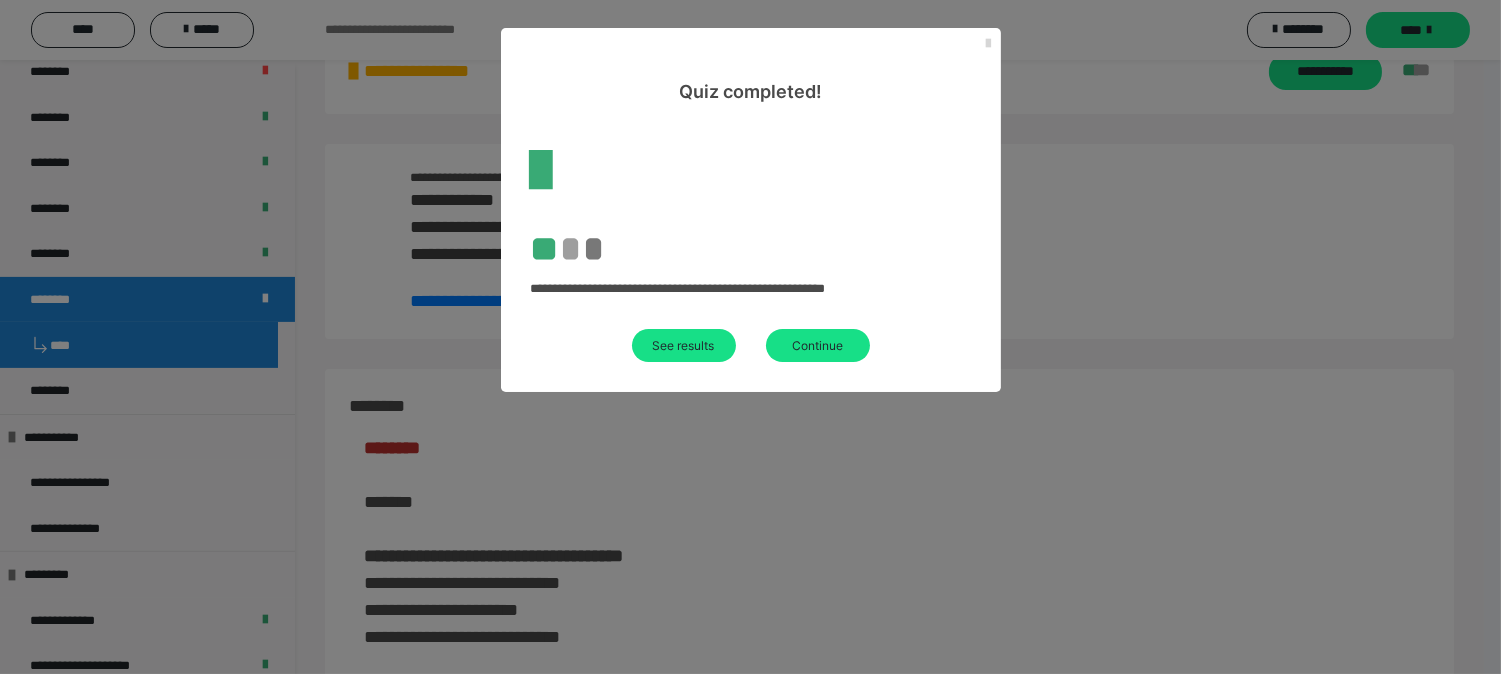 click at bounding box center [989, 44] 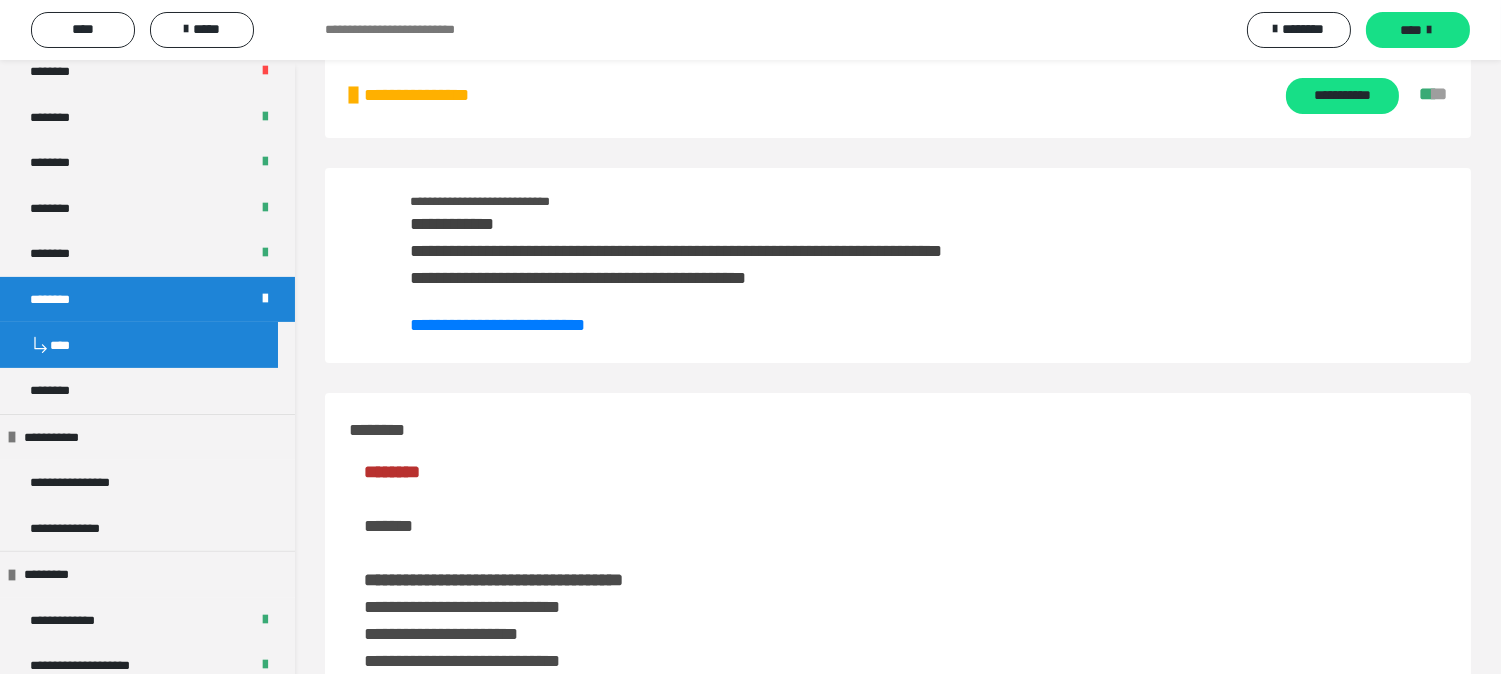scroll, scrollTop: 0, scrollLeft: 0, axis: both 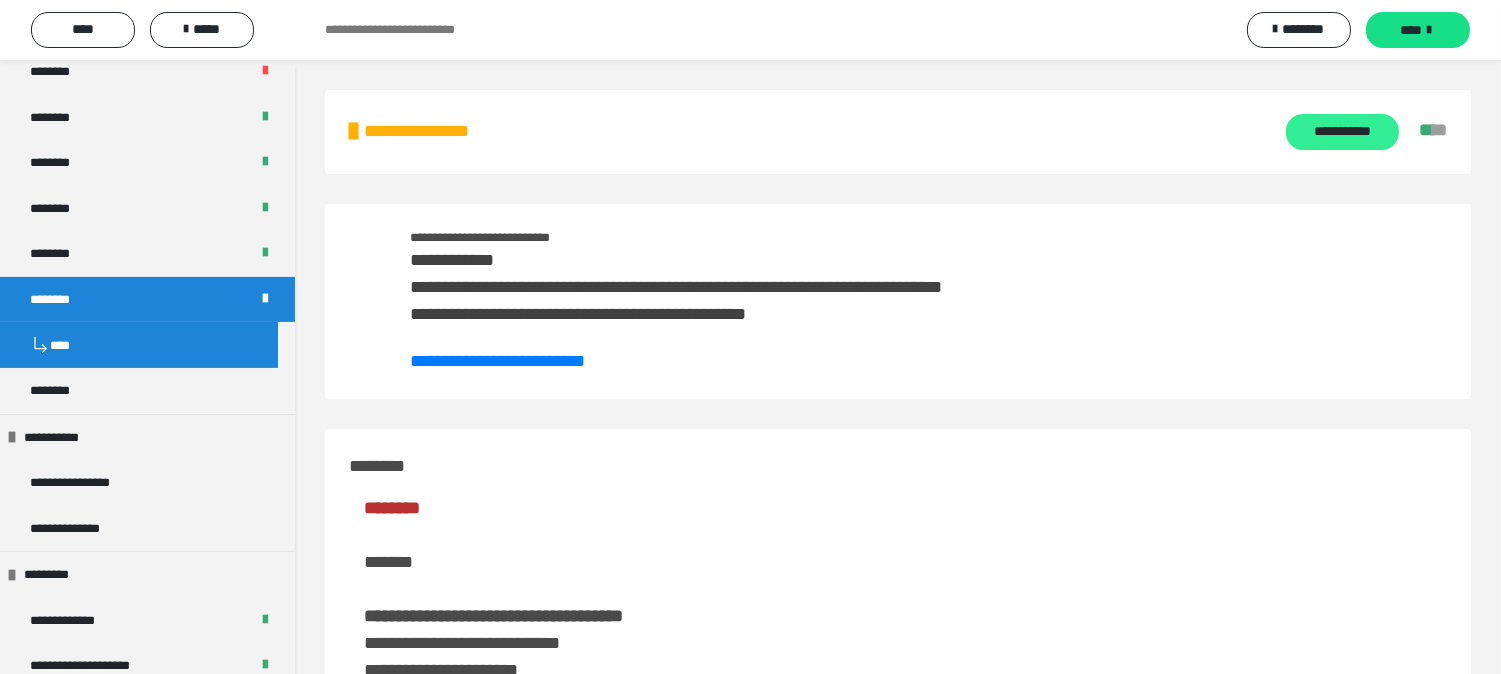 click on "**********" at bounding box center (1342, 132) 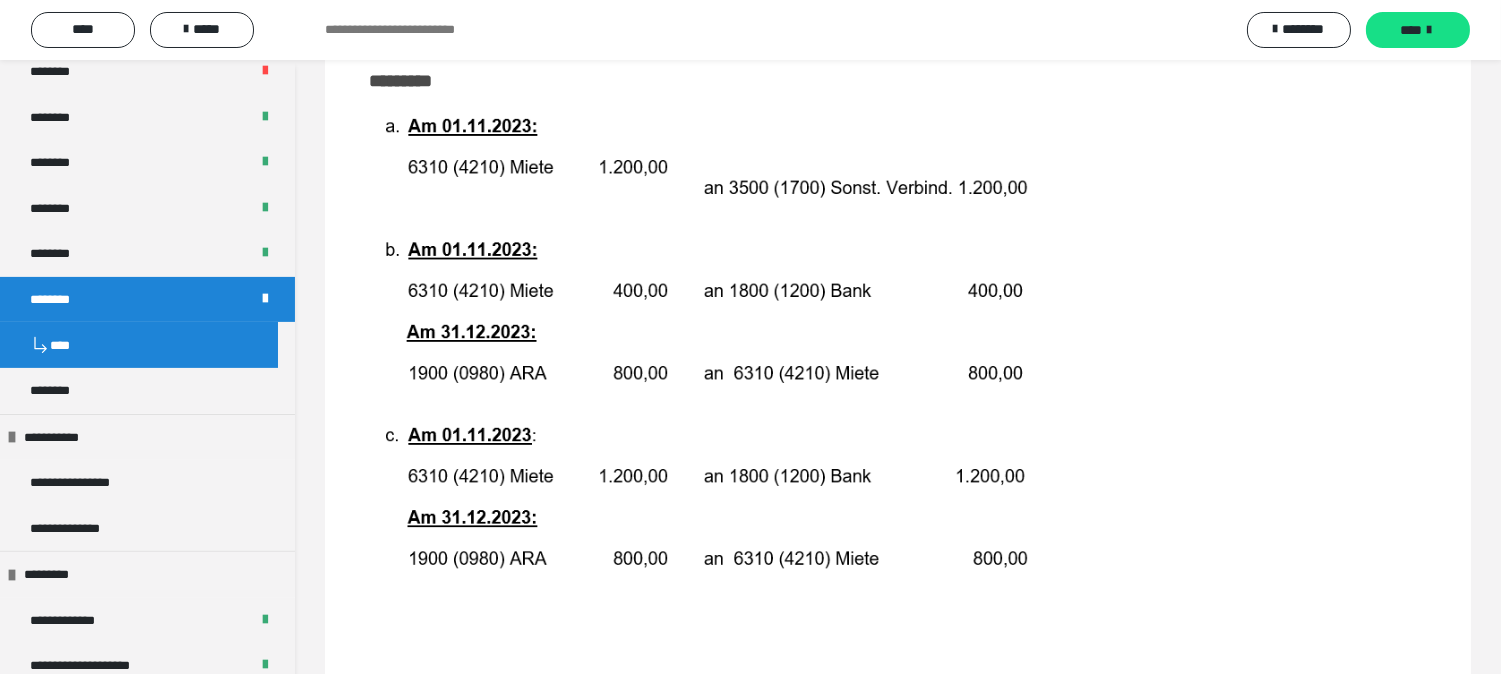 scroll, scrollTop: 0, scrollLeft: 0, axis: both 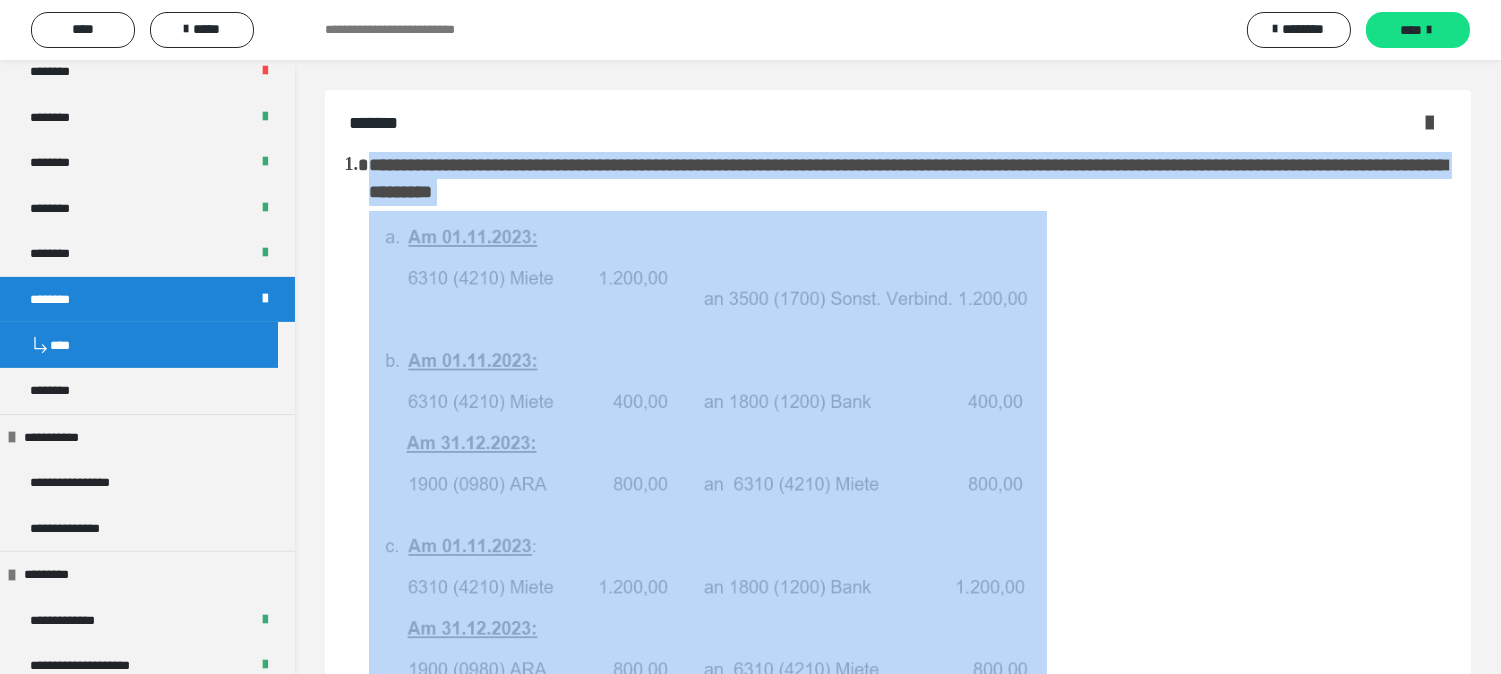 drag, startPoint x: 348, startPoint y: 163, endPoint x: 748, endPoint y: 196, distance: 401.35895 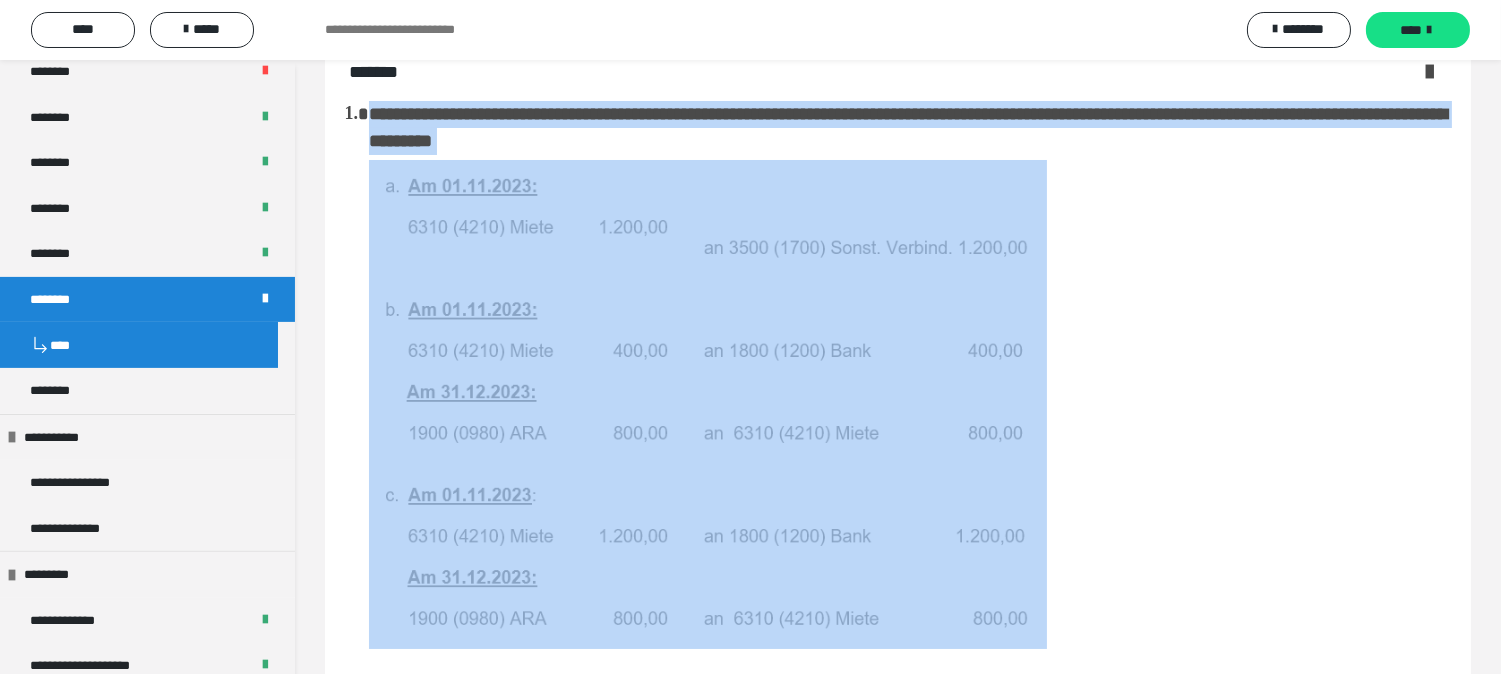 scroll, scrollTop: 0, scrollLeft: 0, axis: both 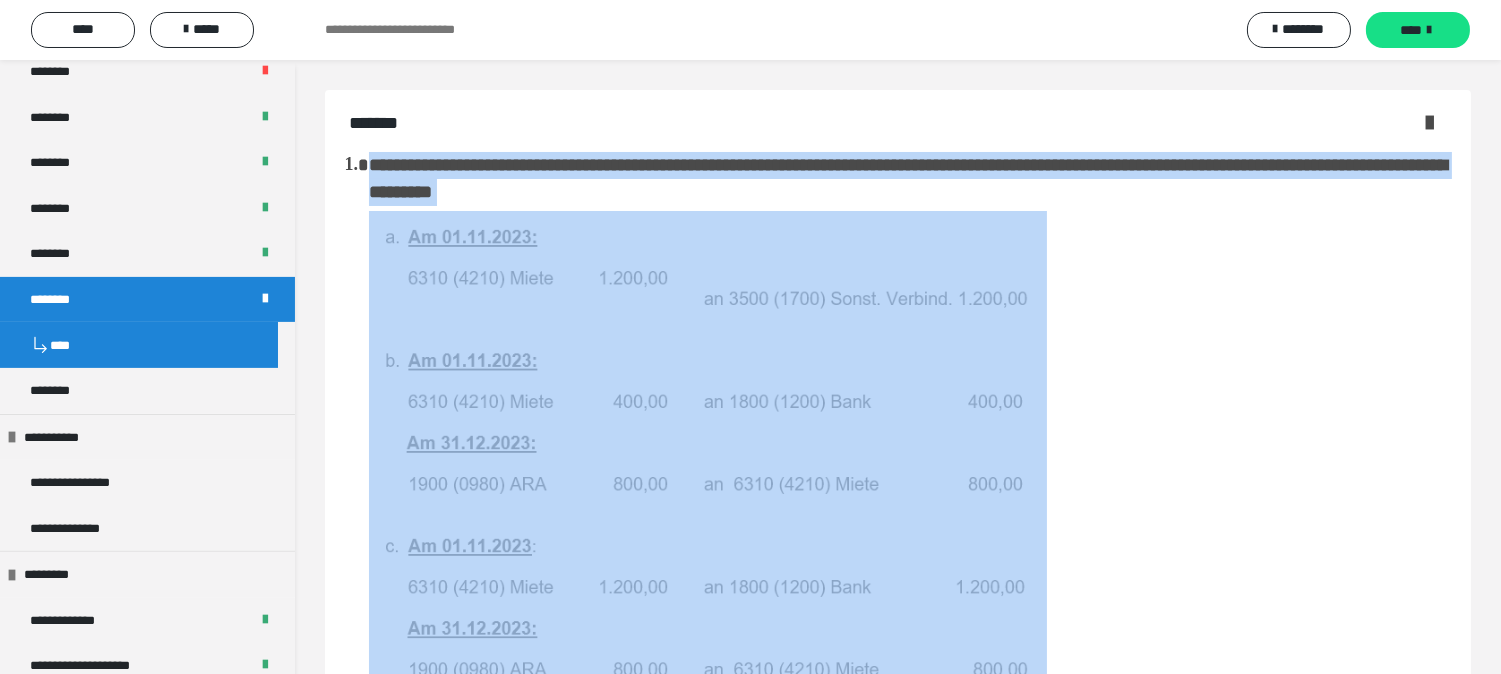 drag, startPoint x: 795, startPoint y: 330, endPoint x: 797, endPoint y: 318, distance: 12.165525 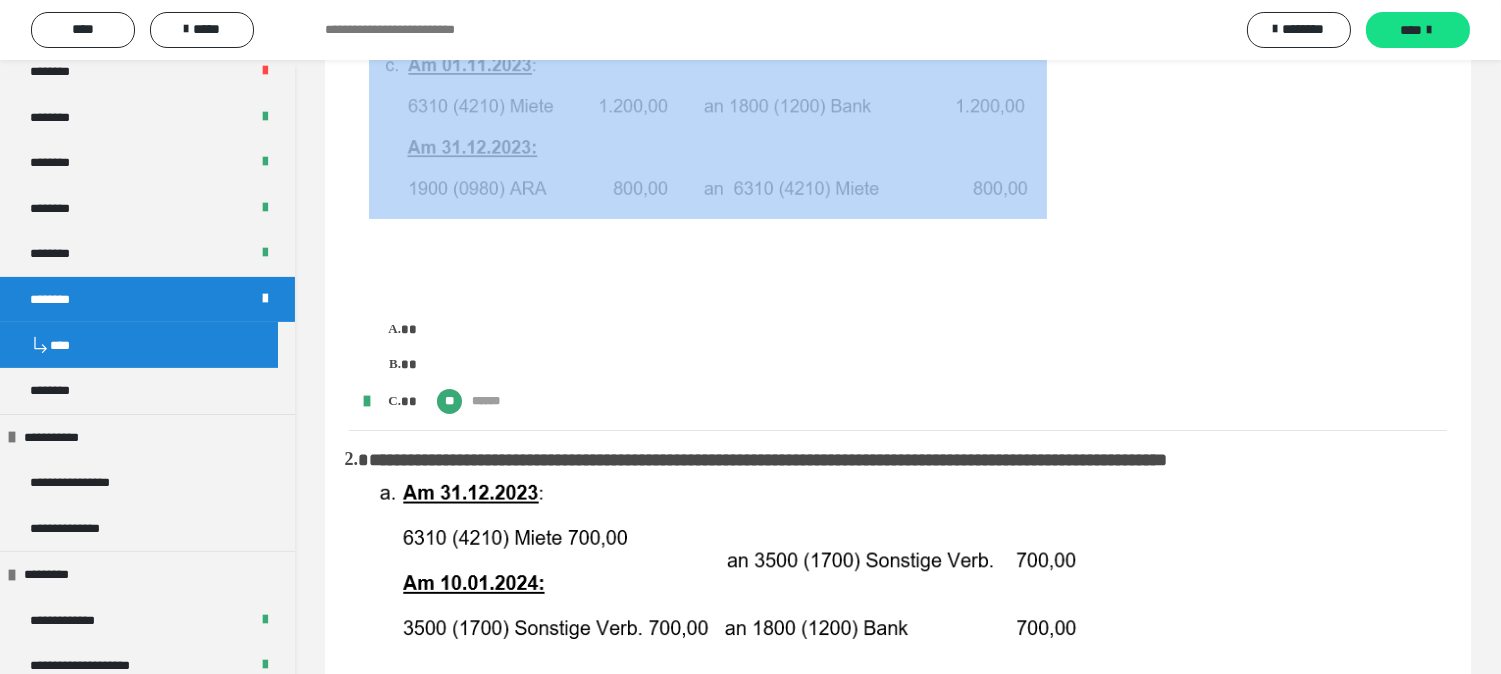 scroll, scrollTop: 666, scrollLeft: 0, axis: vertical 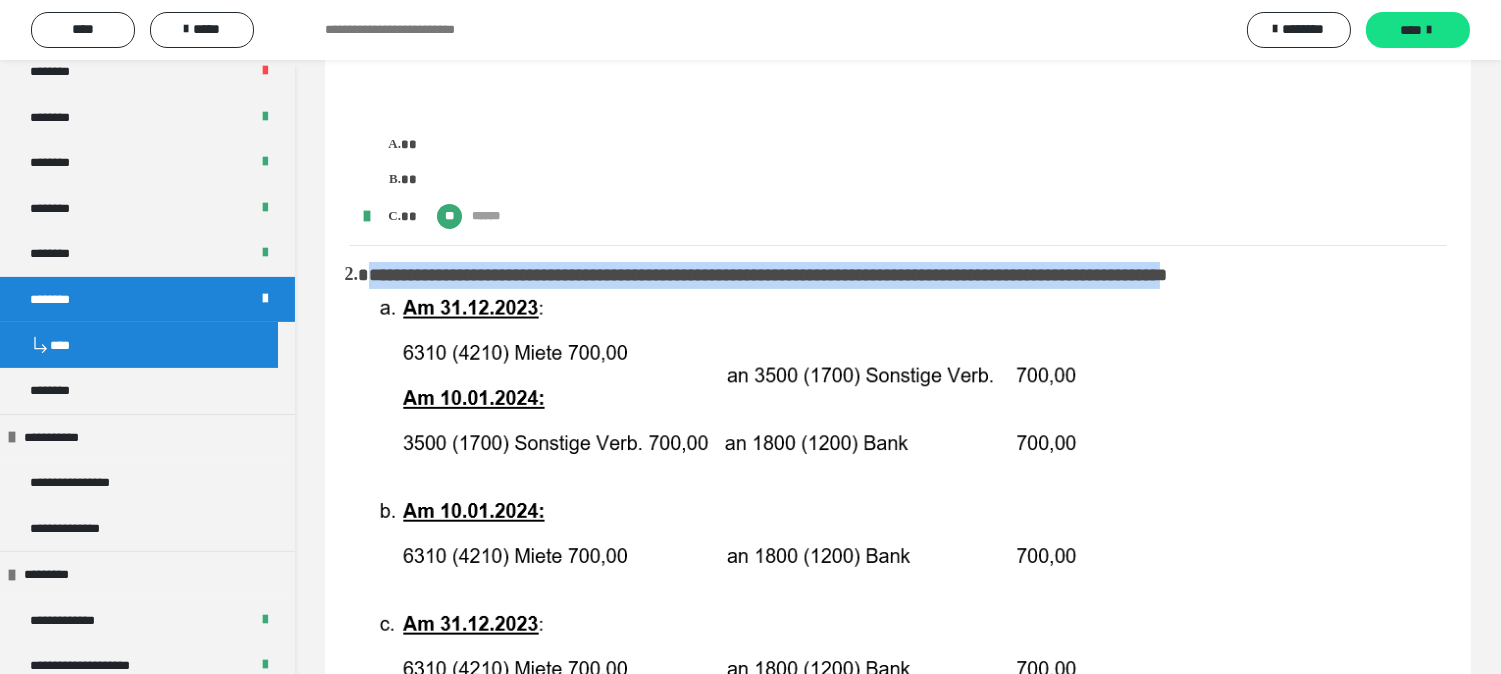 drag, startPoint x: 372, startPoint y: 275, endPoint x: 1406, endPoint y: 273, distance: 1034.002 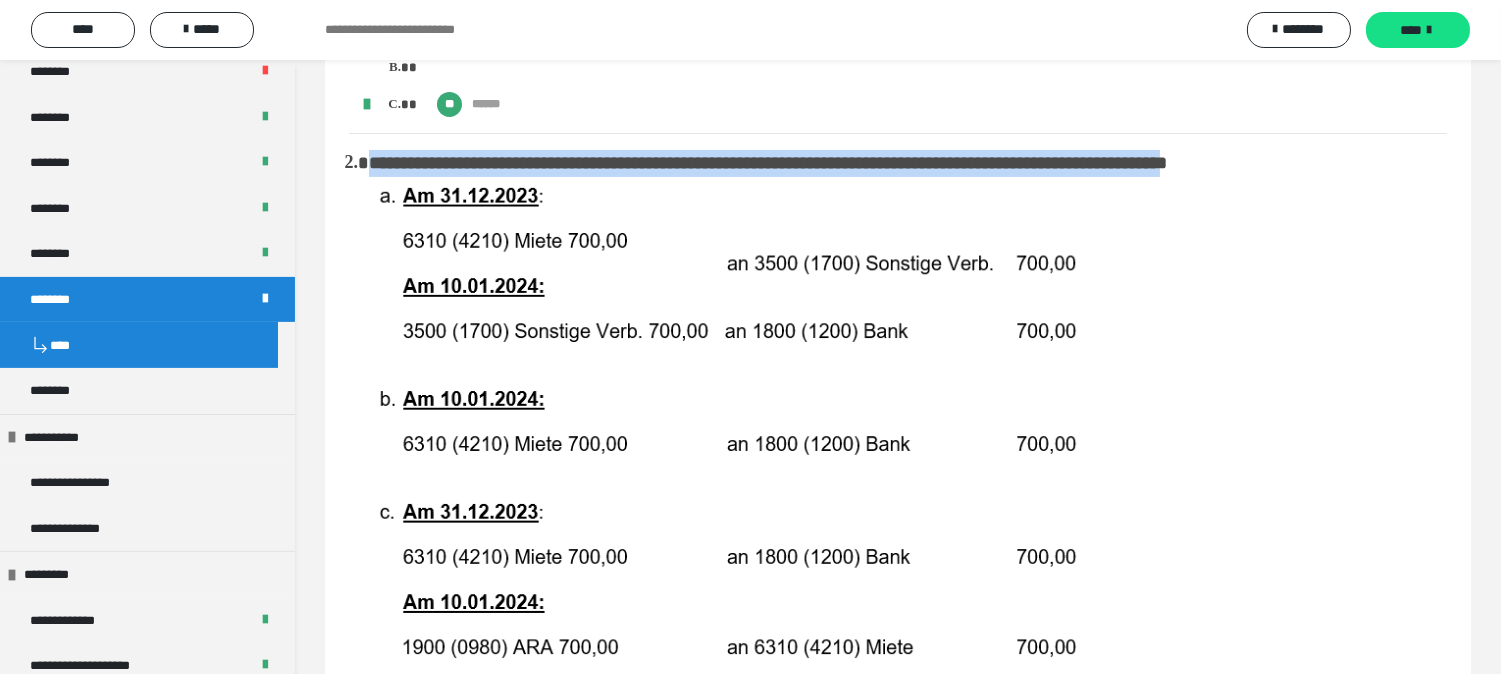 scroll, scrollTop: 777, scrollLeft: 0, axis: vertical 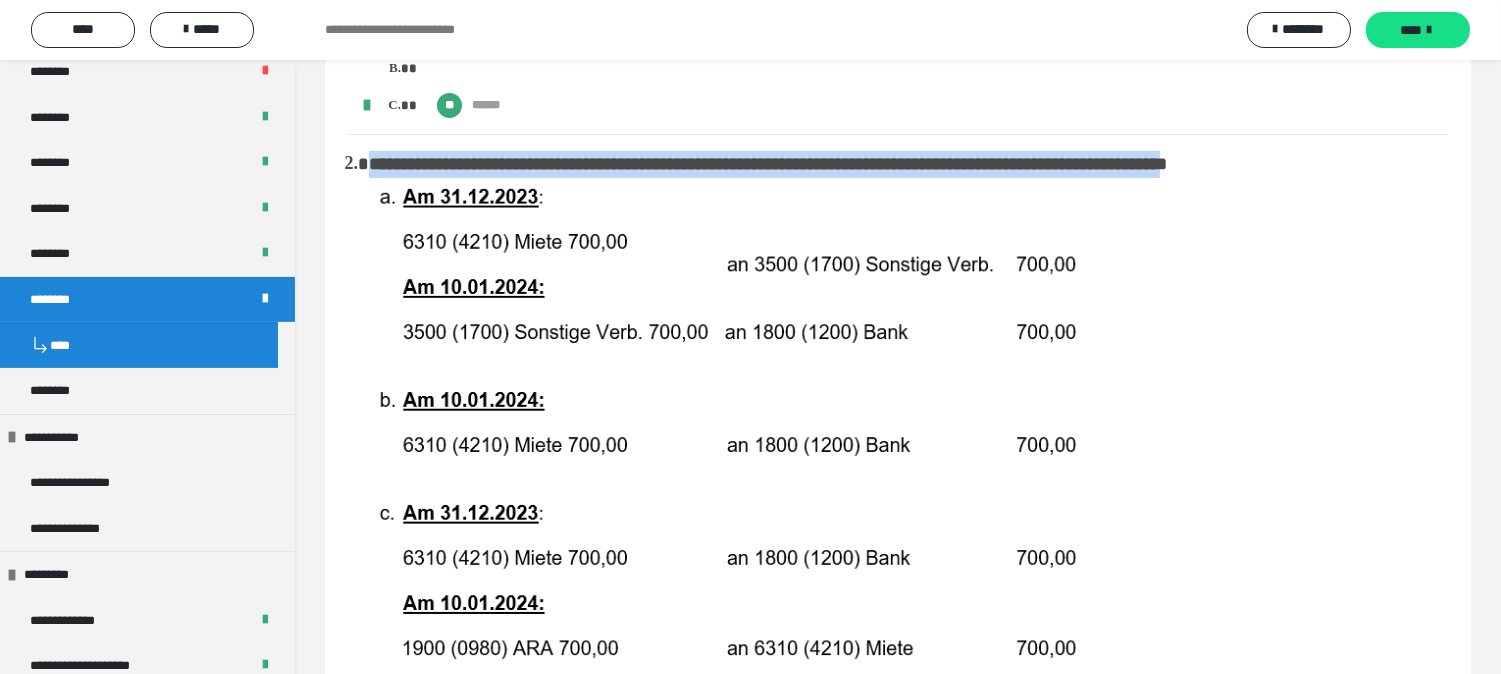 click at bounding box center [730, 425] 